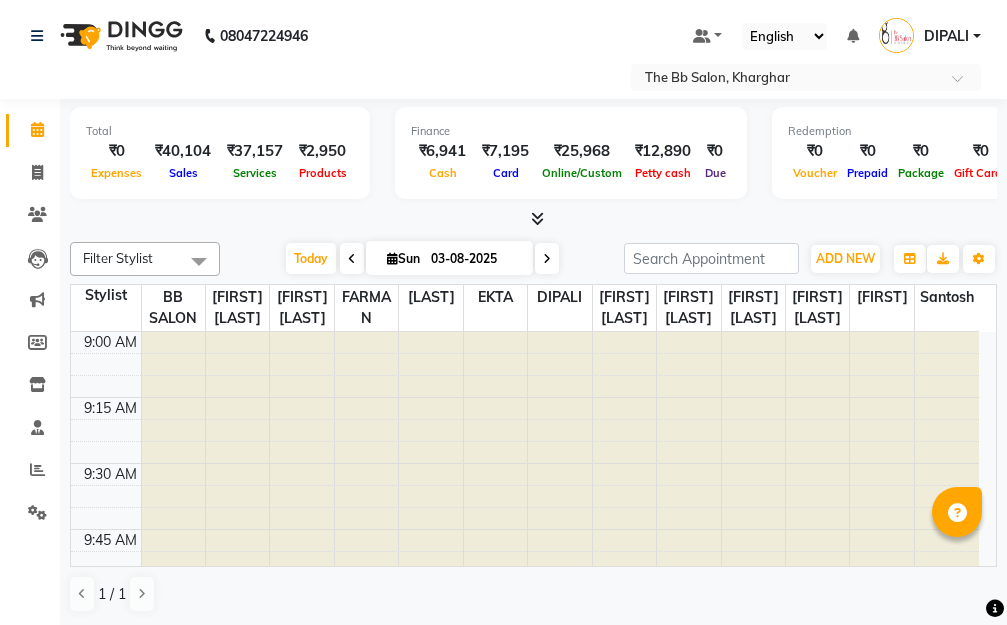 scroll, scrollTop: 0, scrollLeft: 0, axis: both 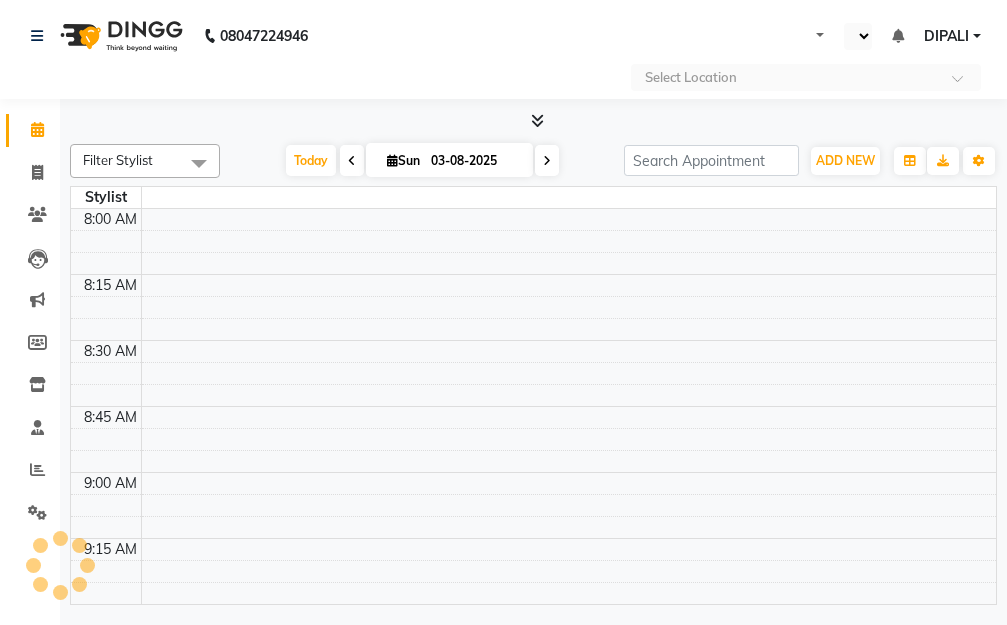 select on "en" 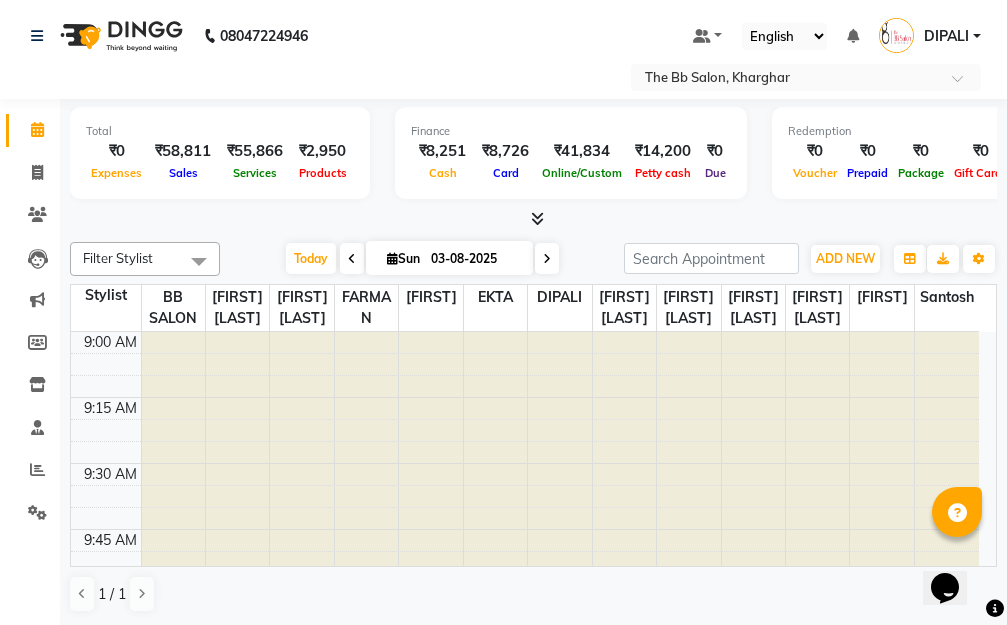 scroll, scrollTop: 0, scrollLeft: 0, axis: both 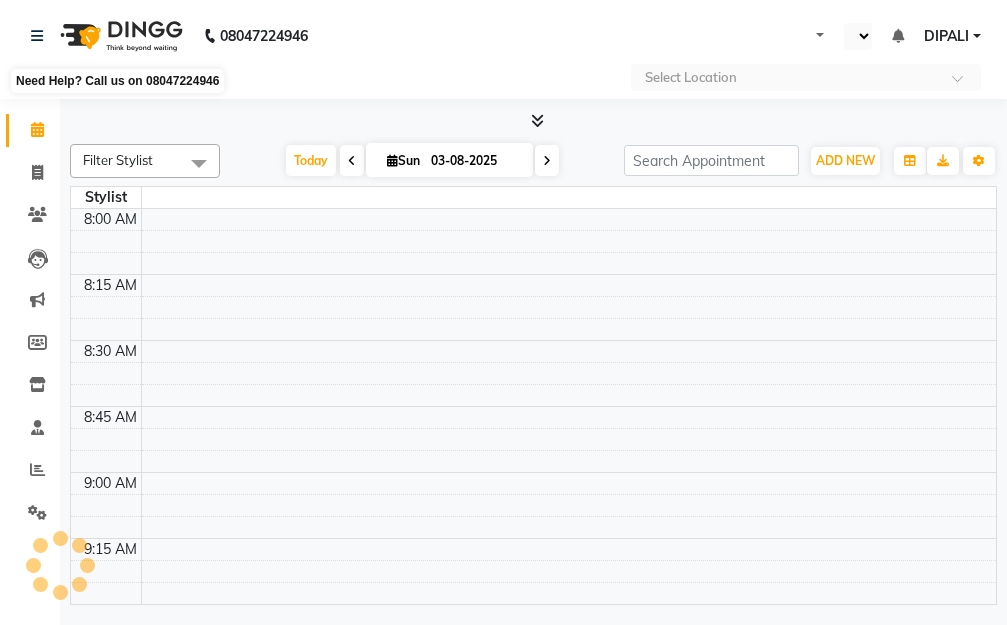 select on "en" 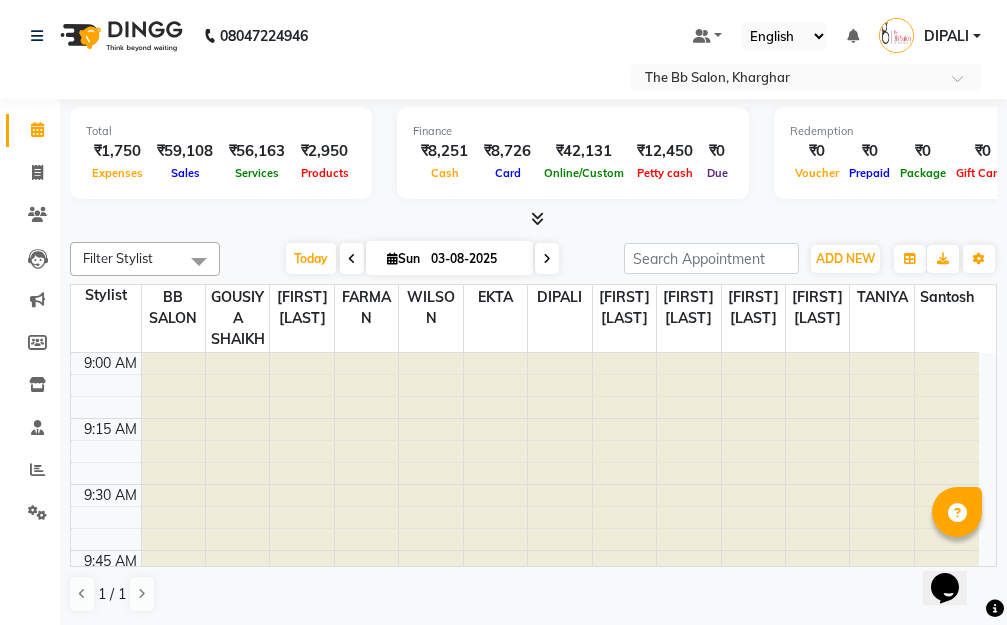 scroll, scrollTop: 0, scrollLeft: 0, axis: both 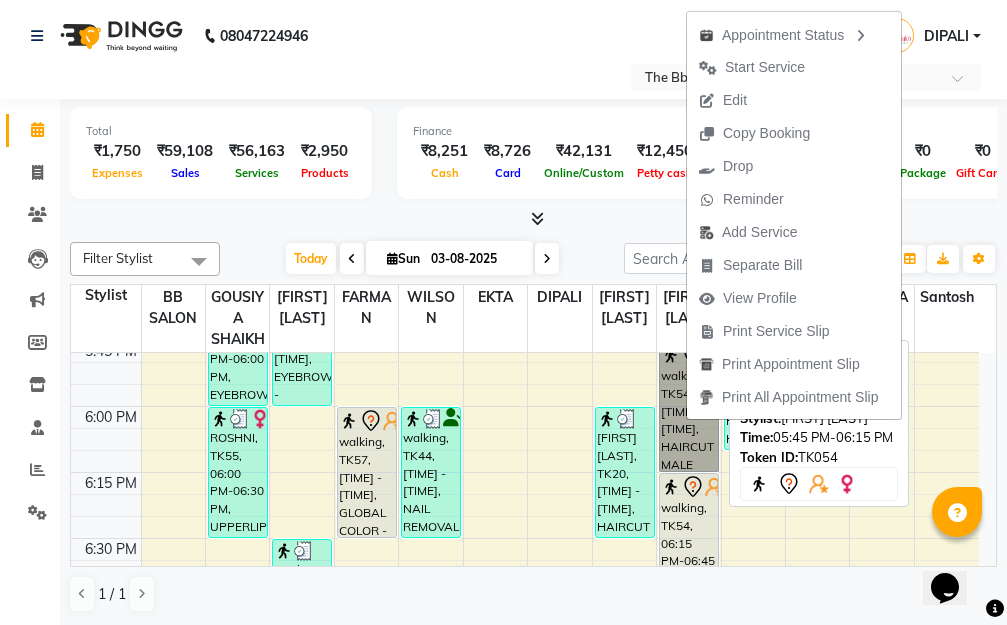 click on "walking, TK54, 05:45 PM-06:15 PM, HAIRCUT MALE" at bounding box center [689, 406] 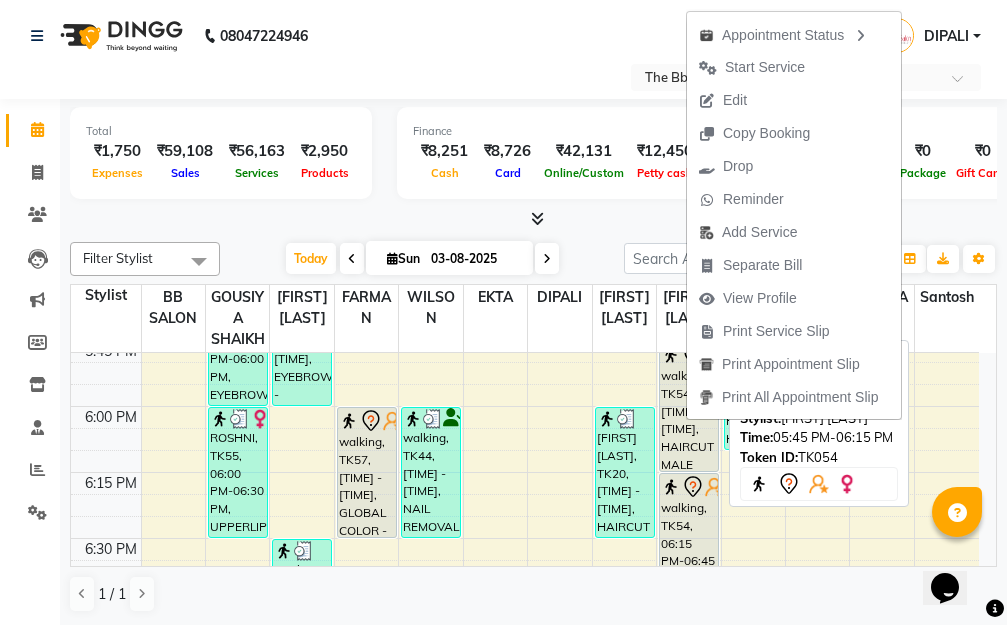 select on "7" 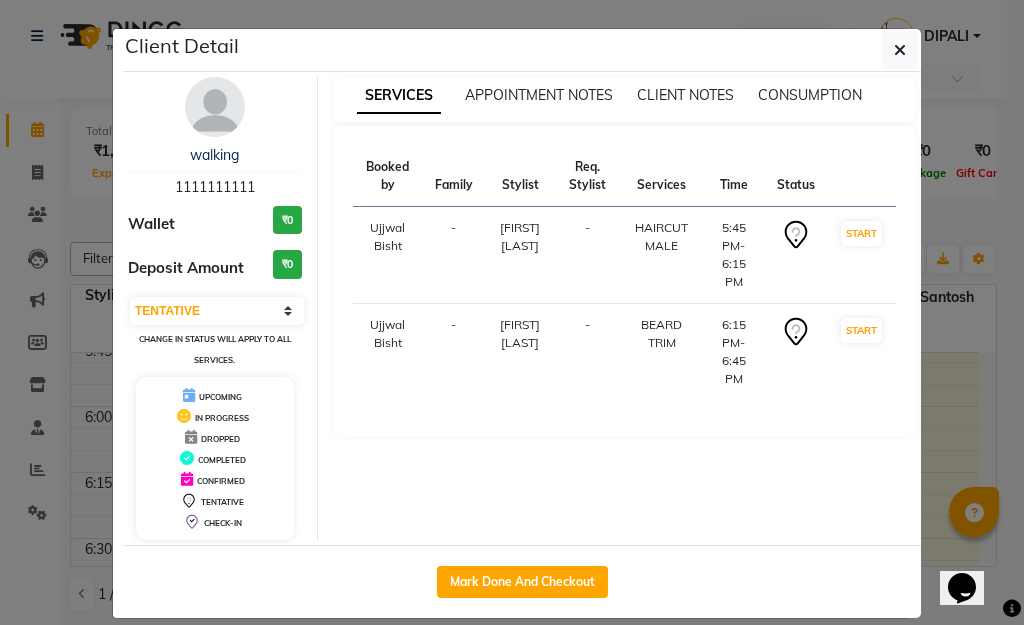 click 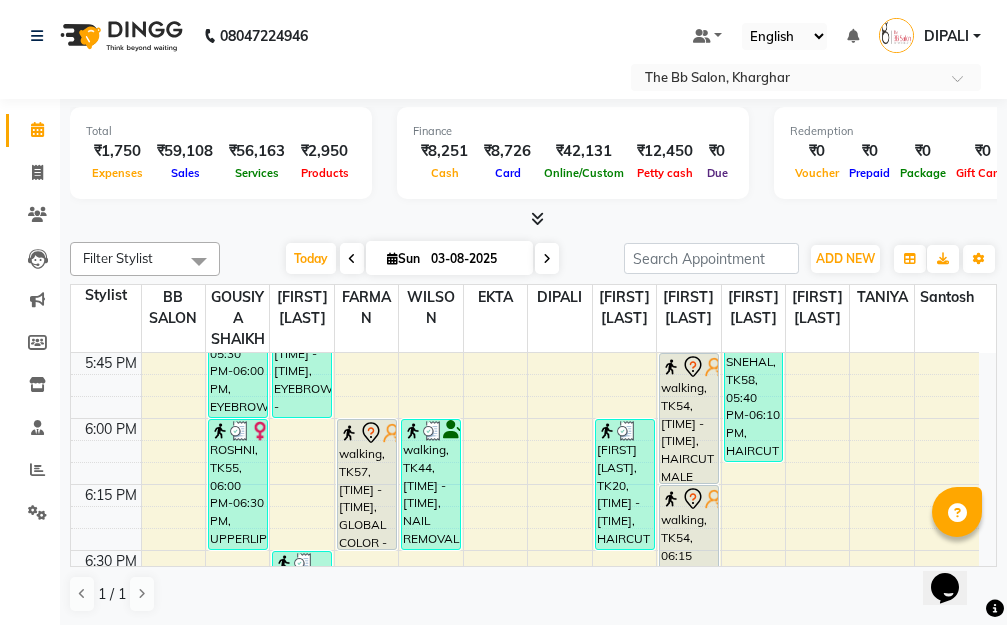 drag, startPoint x: 834, startPoint y: 510, endPoint x: 667, endPoint y: 451, distance: 177.11578 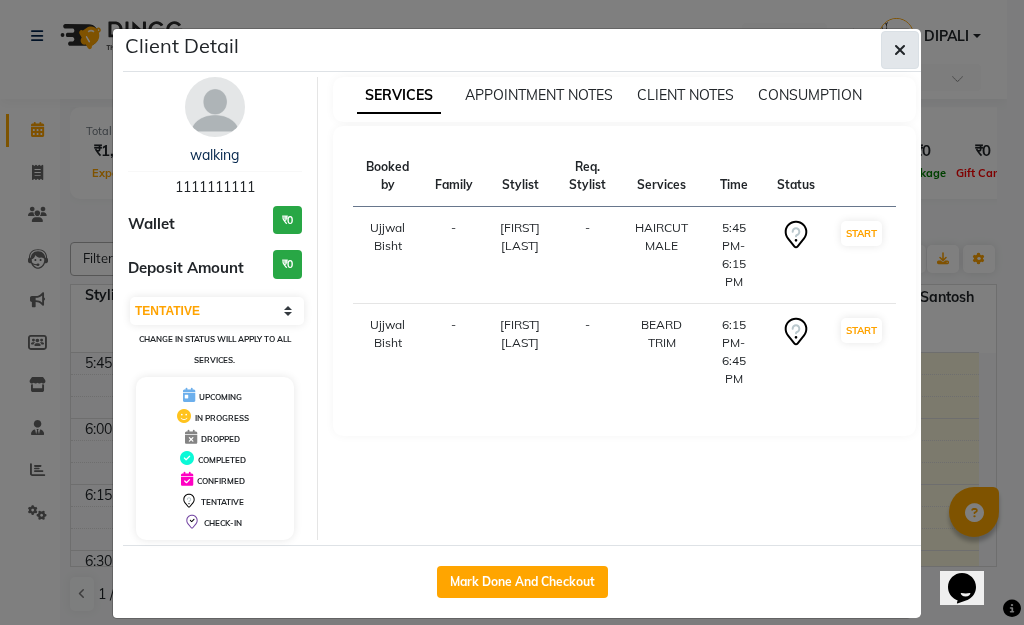 click 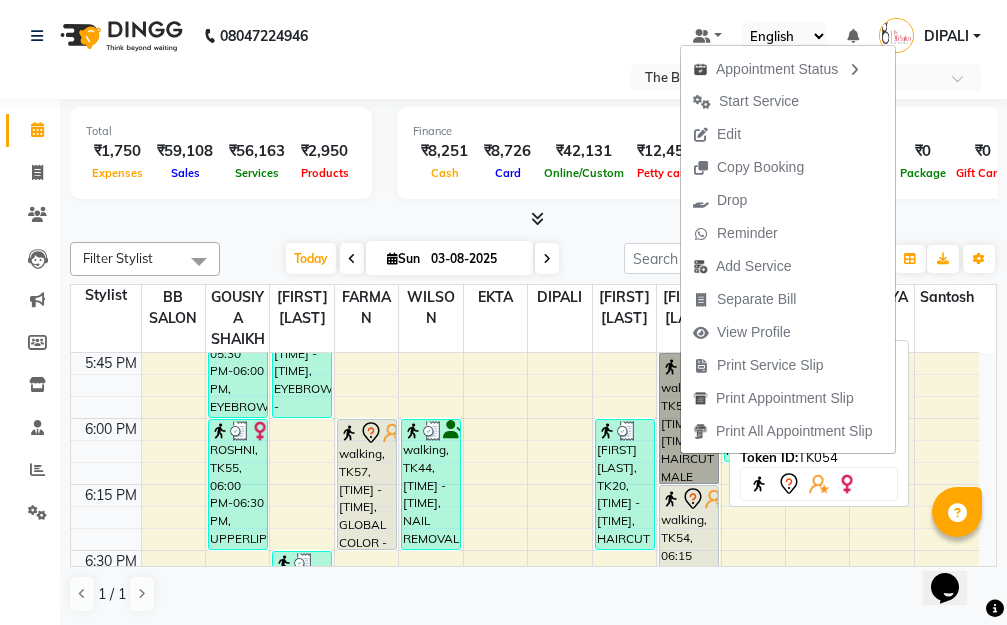 click on "walking, TK54, 05:45 PM-06:15 PM, HAIRCUT MALE" at bounding box center [689, 418] 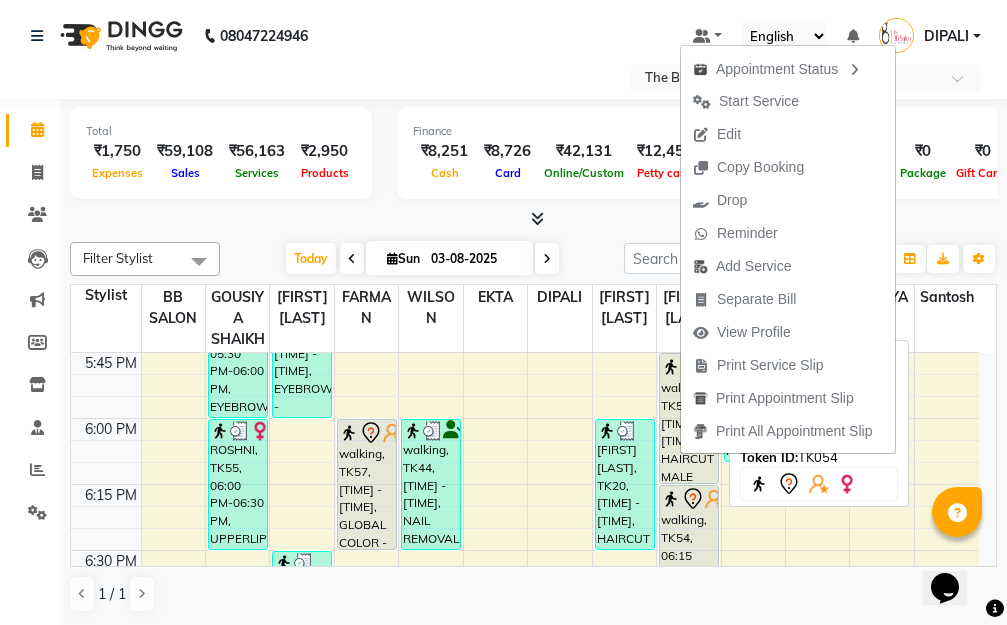 select on "7" 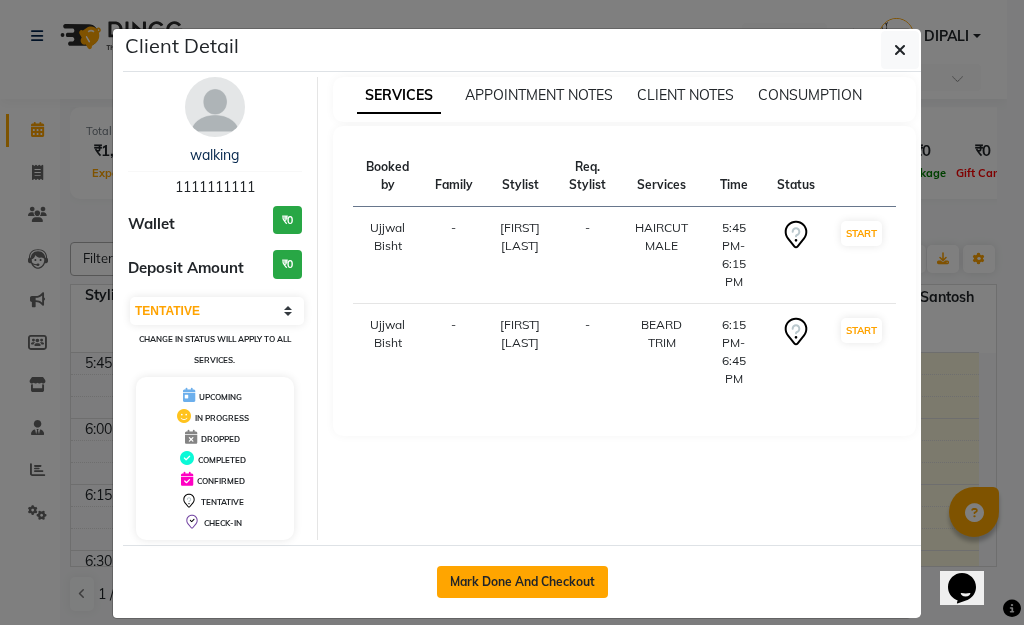 click on "Mark Done And Checkout" 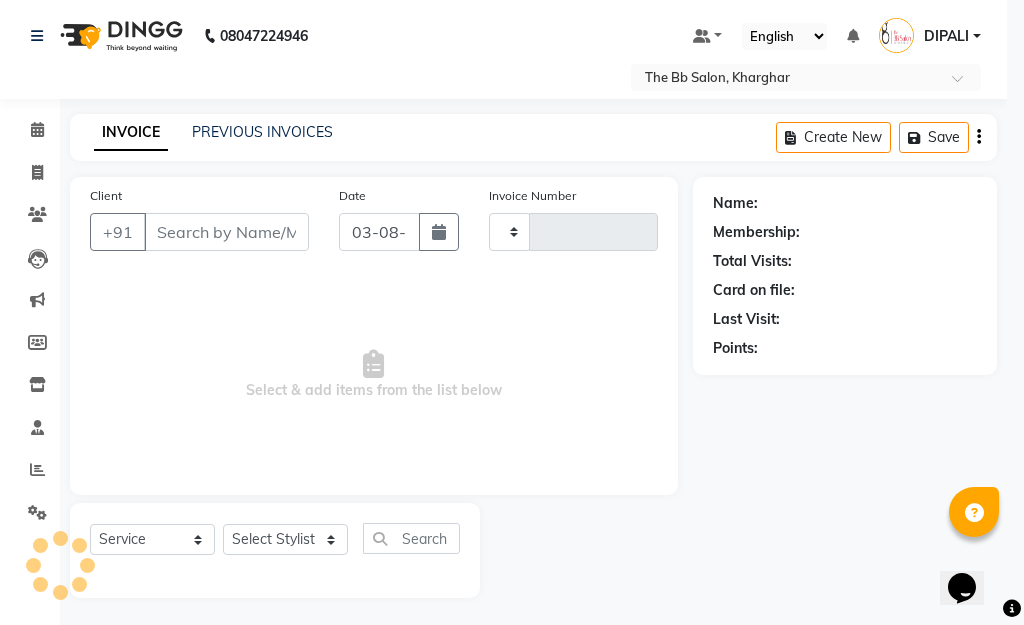 type on "2802" 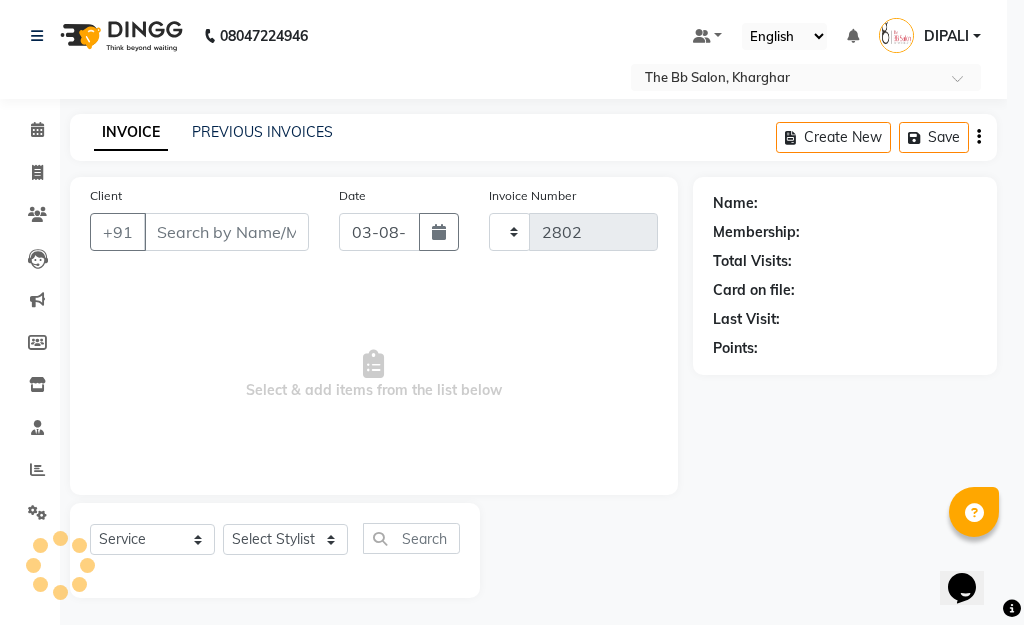 select on "6231" 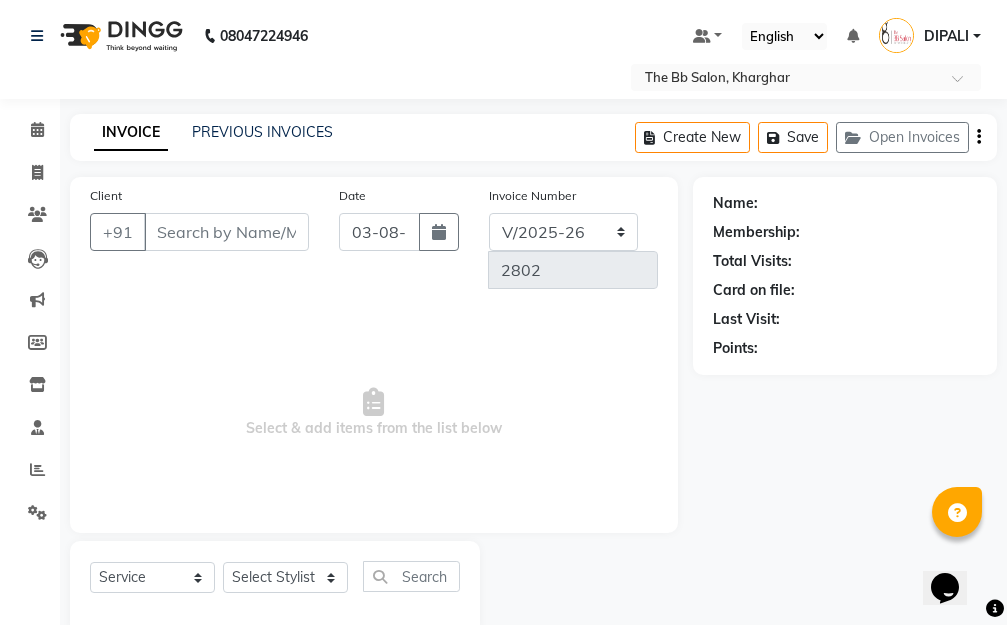 type on "11******11" 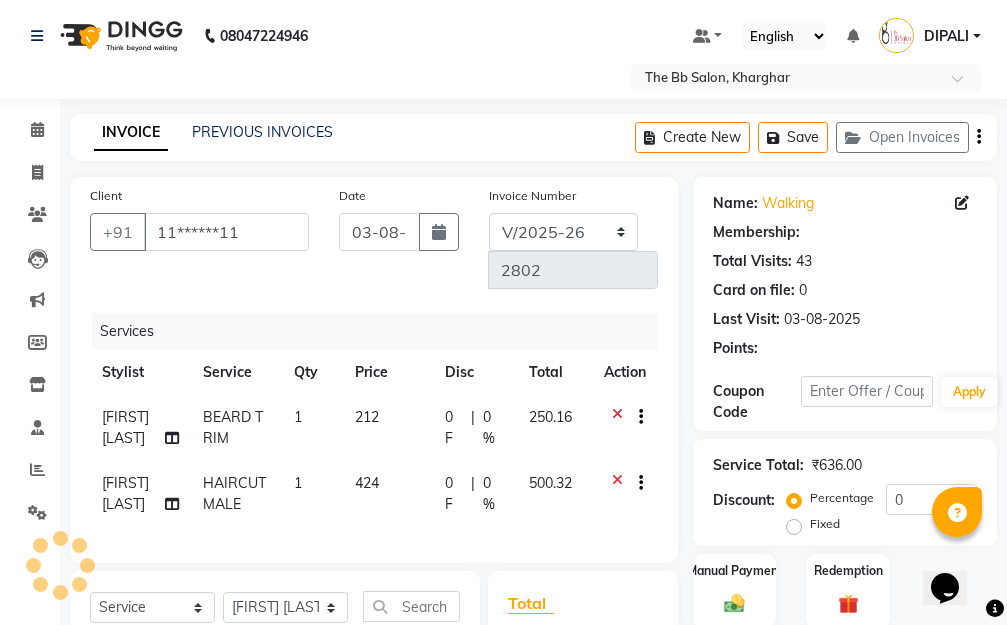 select on "1: Object" 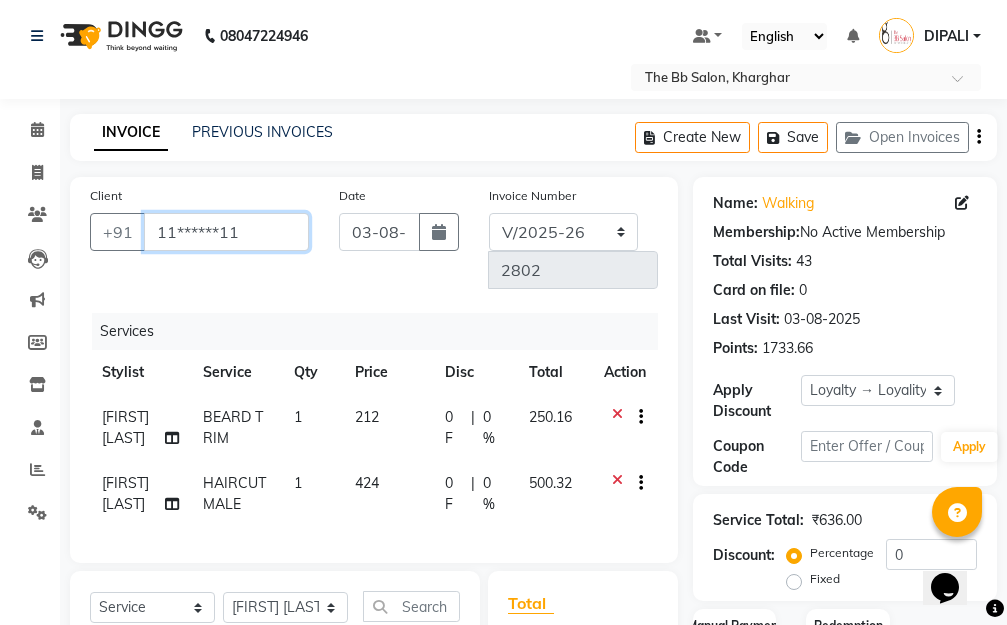click on "11******11" at bounding box center [226, 232] 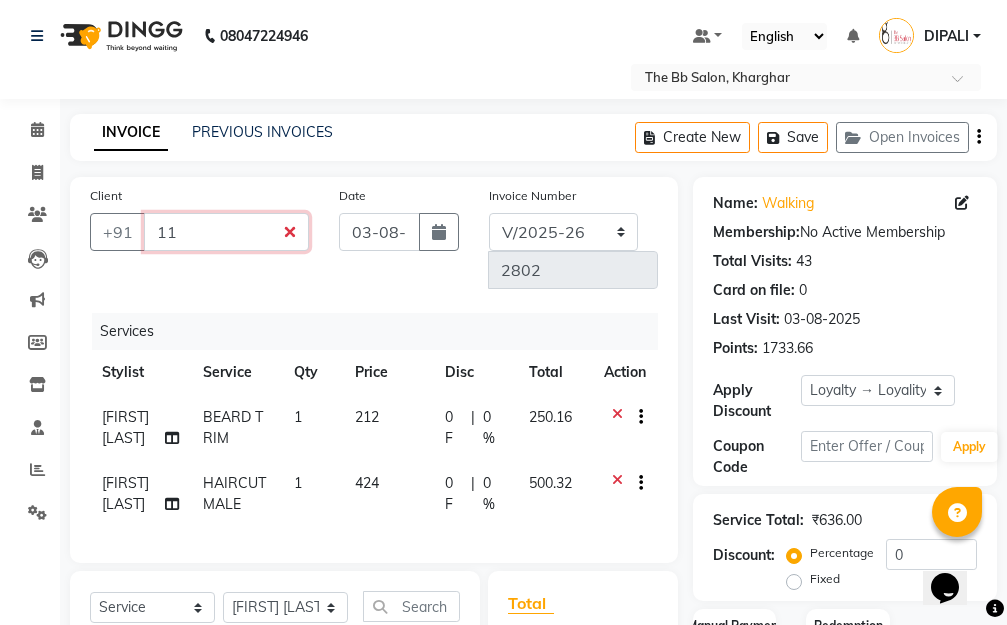 type on "1" 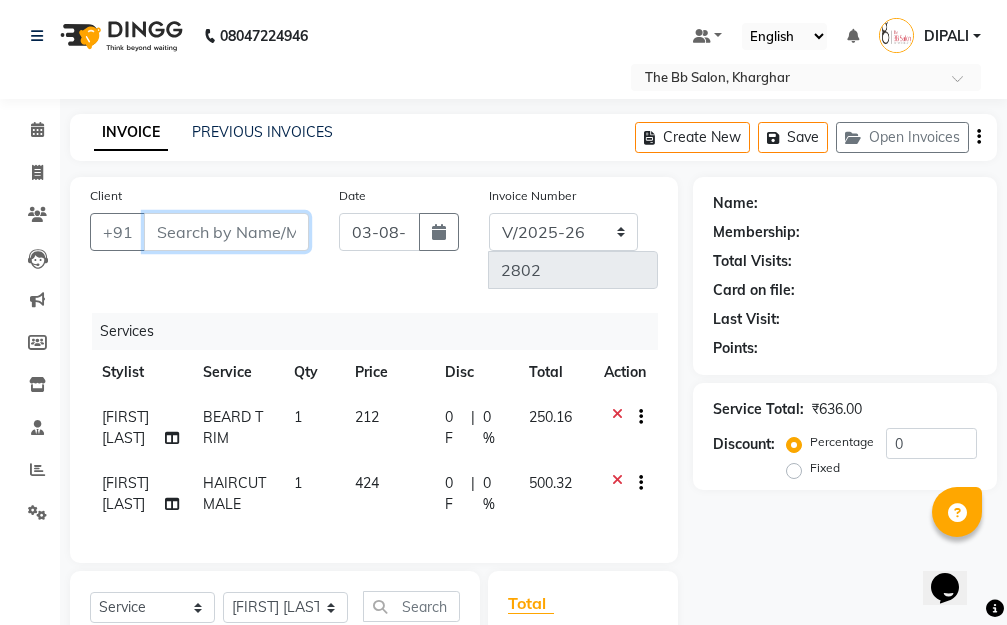 click on "Client" at bounding box center (226, 232) 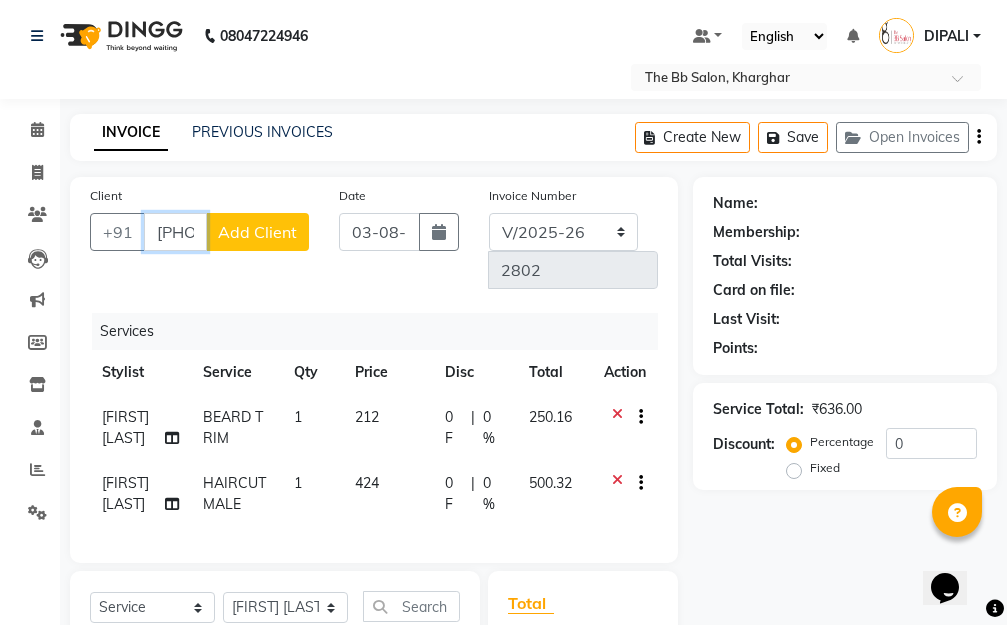 type on "877903212" 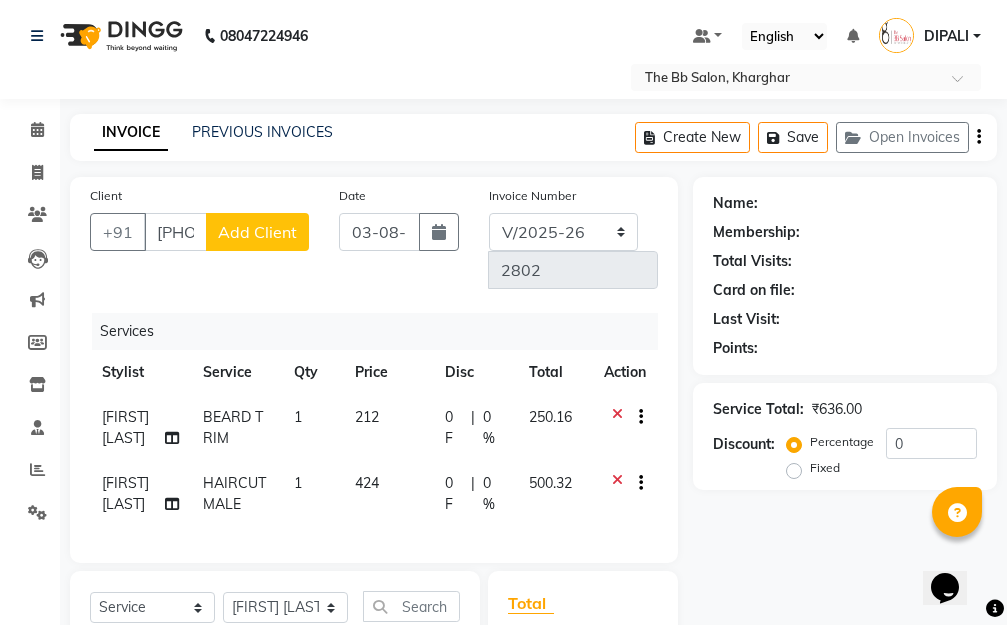 click on "Add Client" 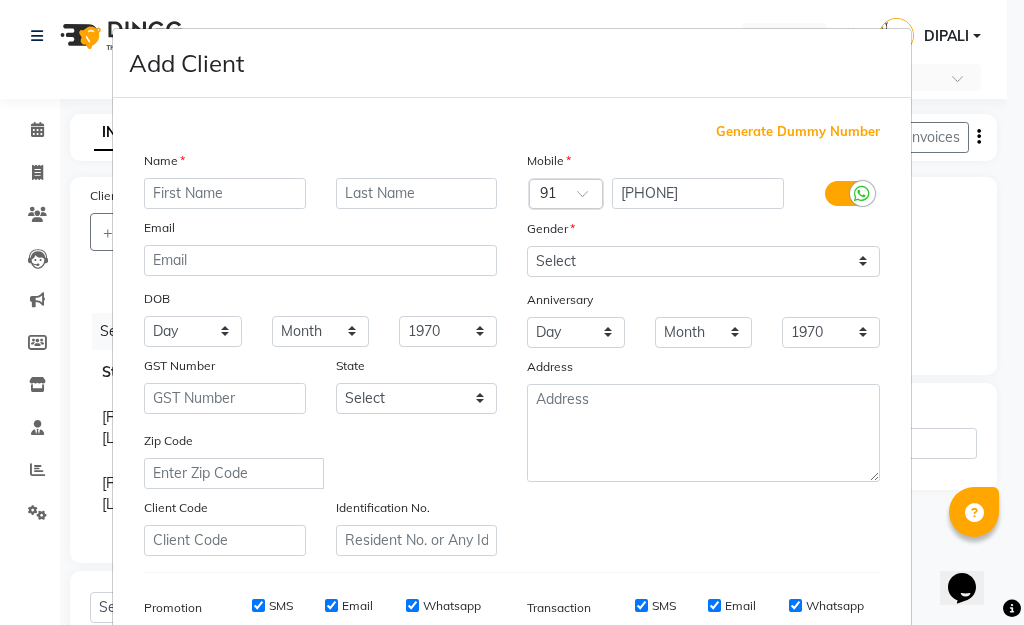 click at bounding box center (225, 193) 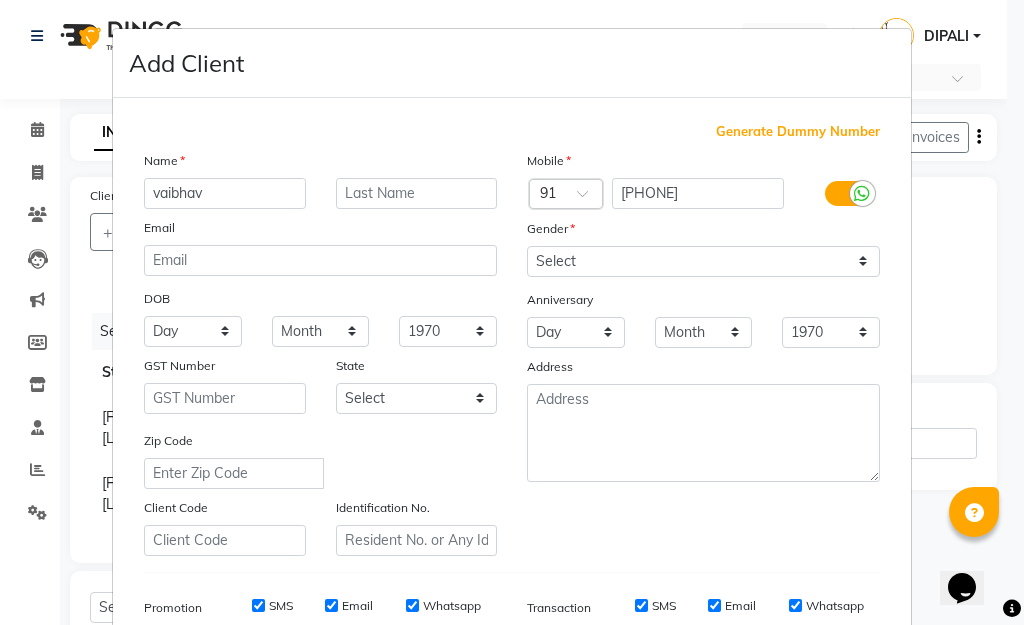 type on "vaibhav" 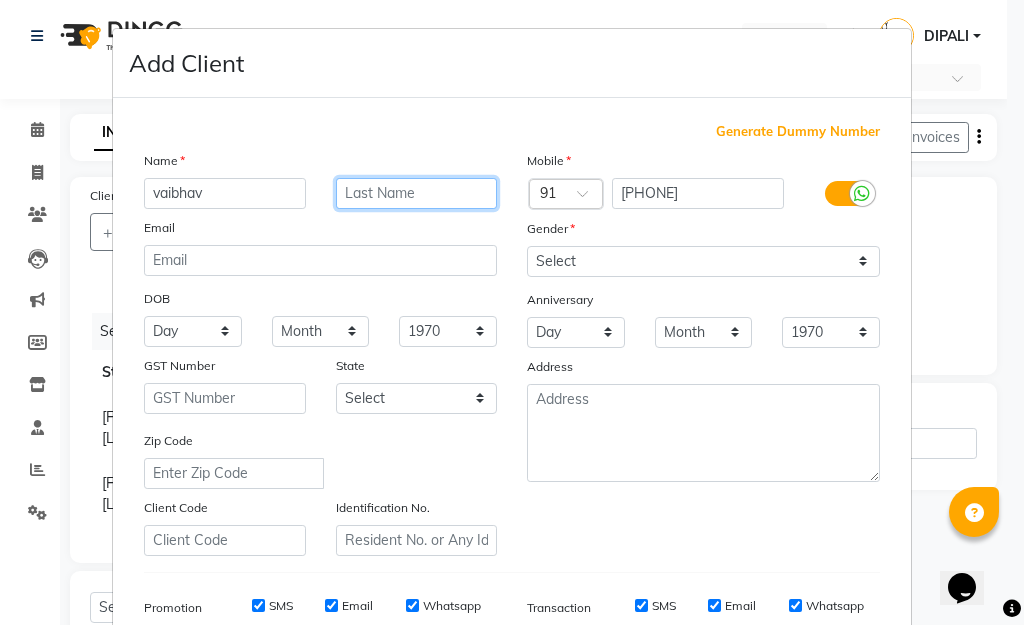 click at bounding box center (417, 193) 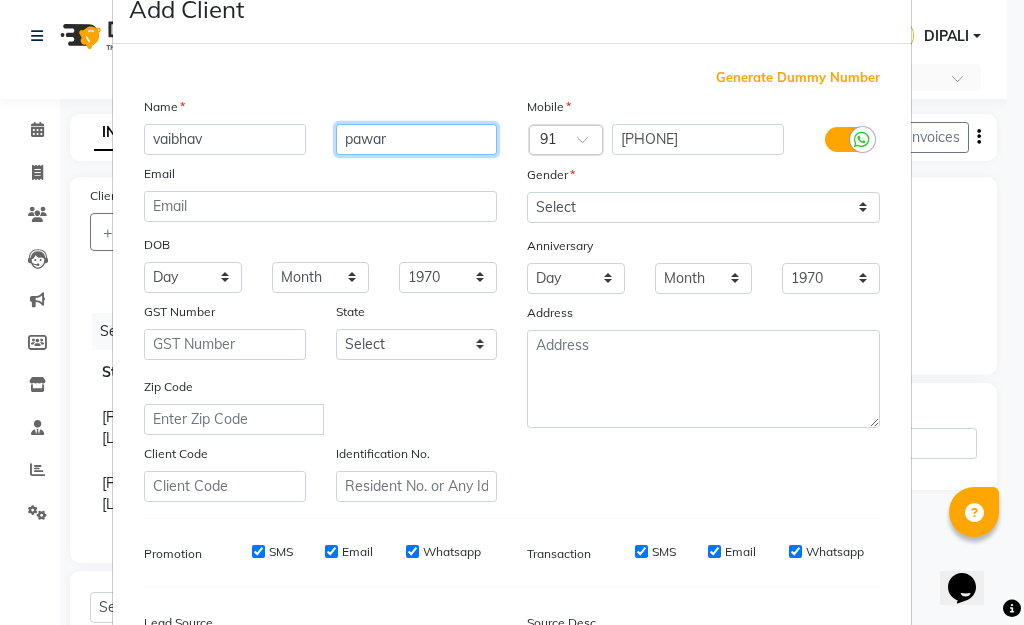 scroll, scrollTop: 0, scrollLeft: 0, axis: both 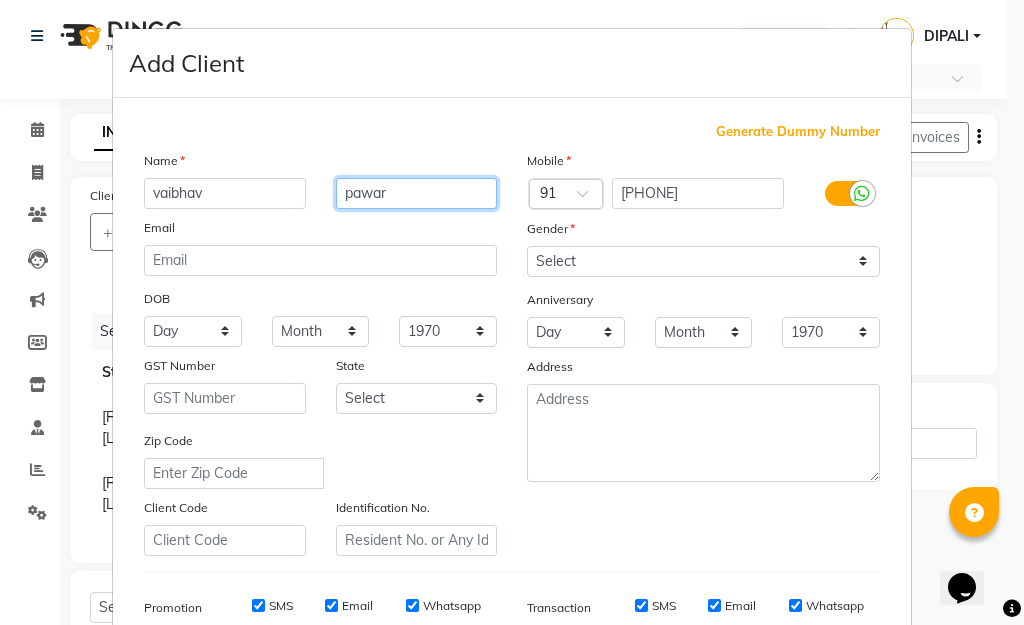 type on "pawar" 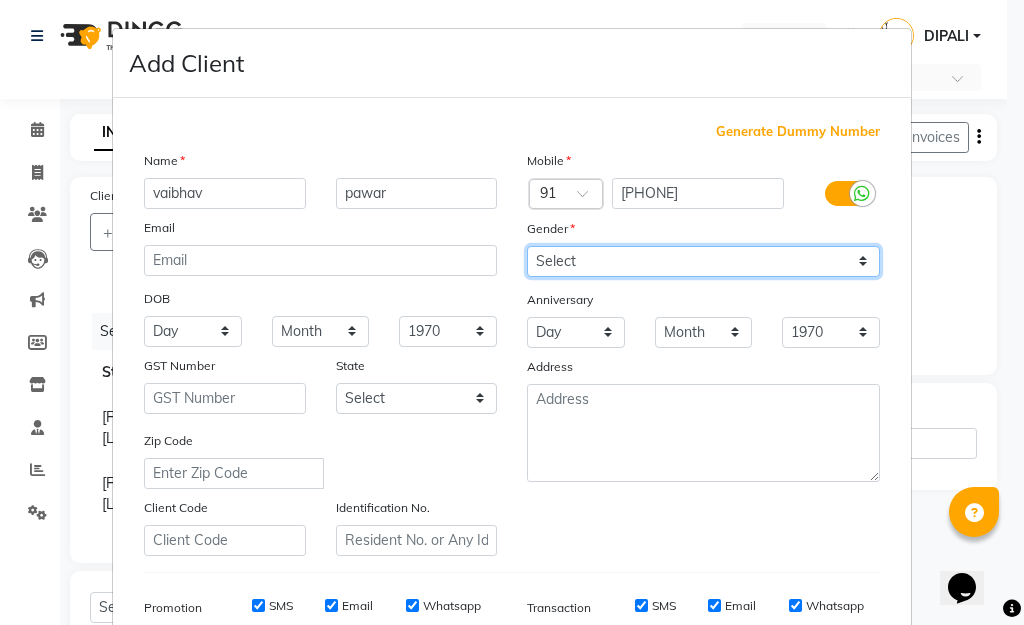 click on "Select Male Female Other Prefer Not To Say" at bounding box center (703, 261) 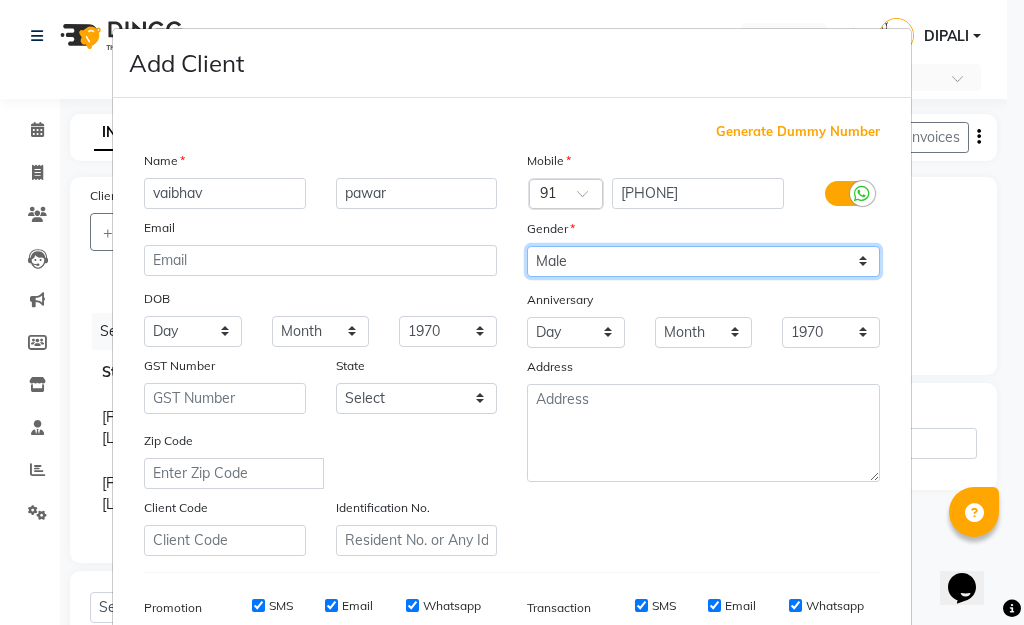 click on "Select Male Female Other Prefer Not To Say" at bounding box center [703, 261] 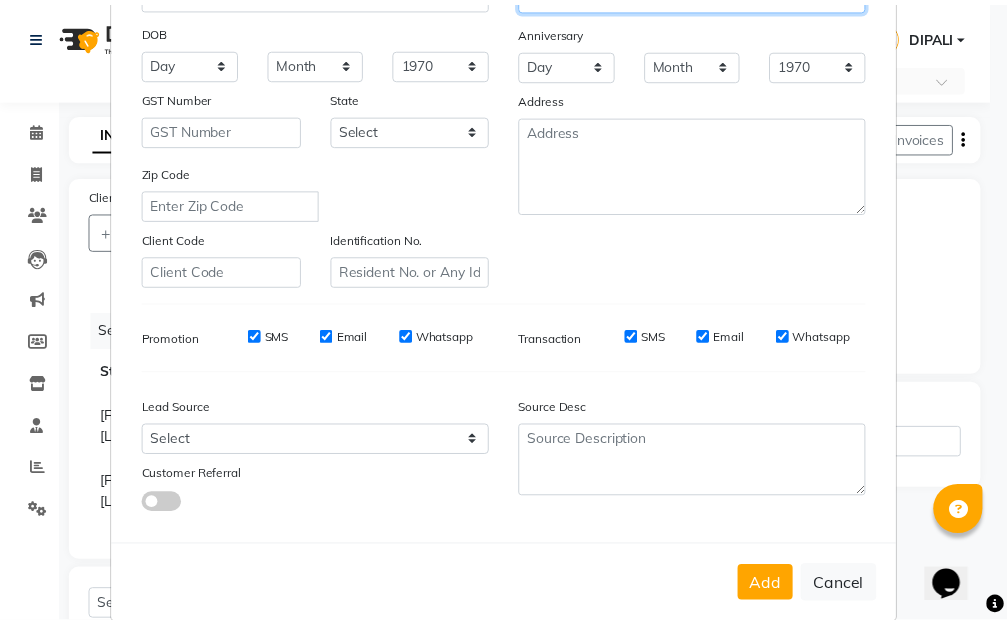 scroll, scrollTop: 298, scrollLeft: 0, axis: vertical 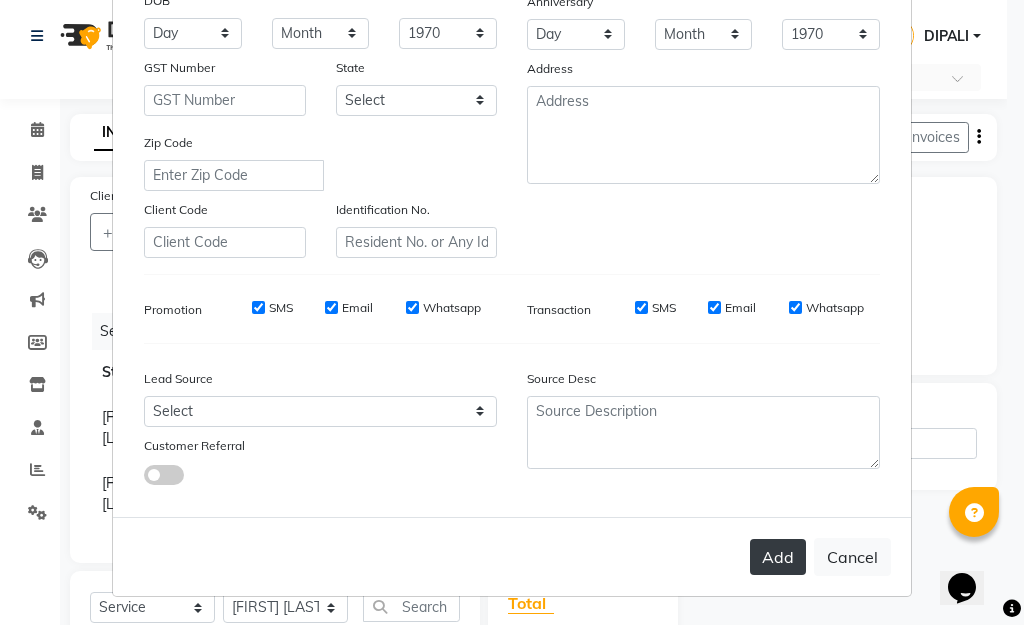 click on "Add" at bounding box center [778, 557] 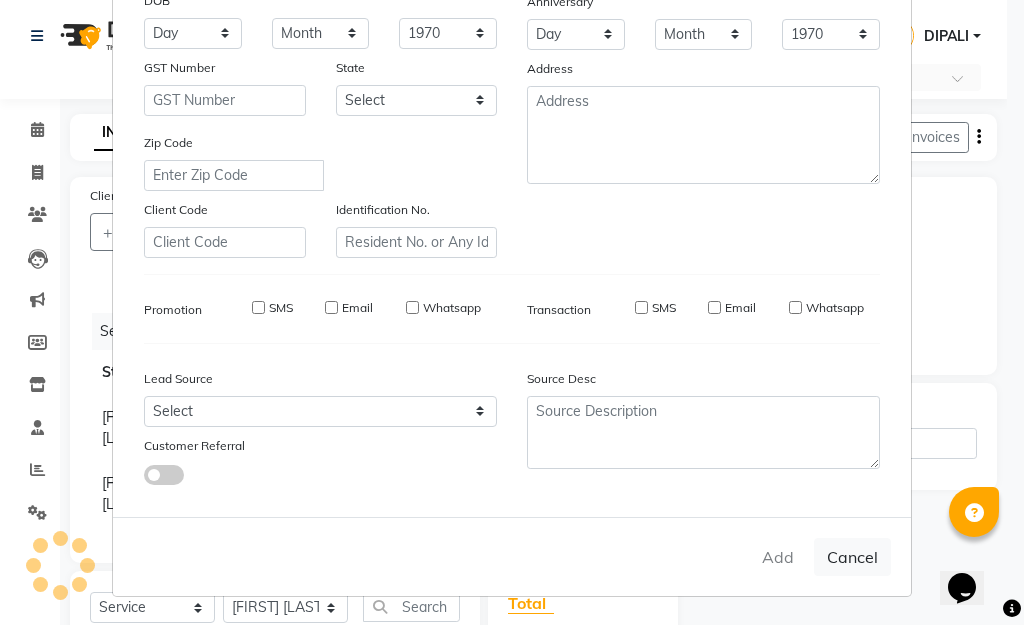 type on "87*****12" 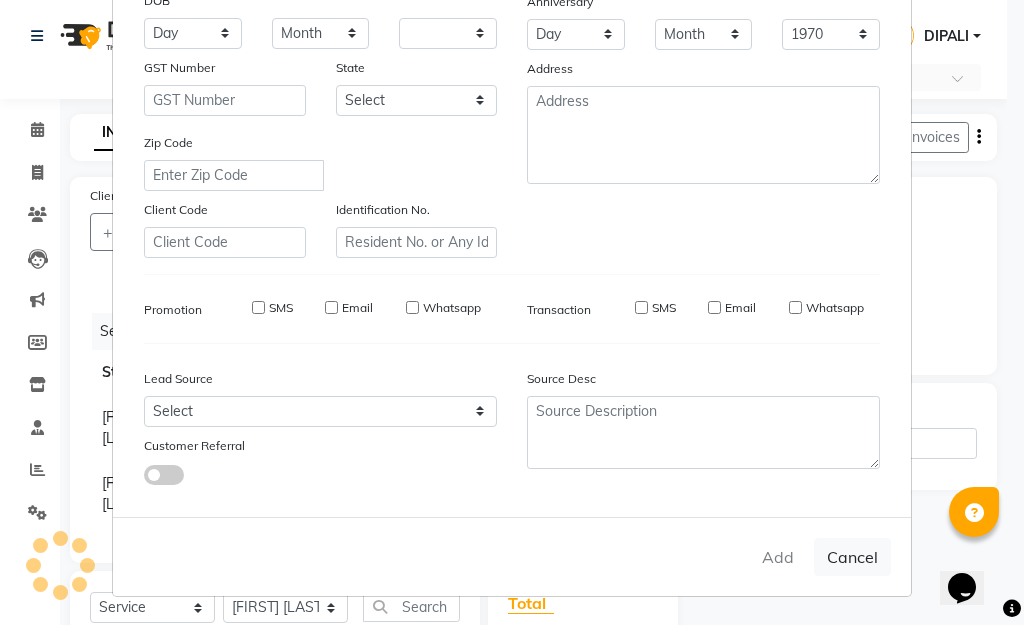 select 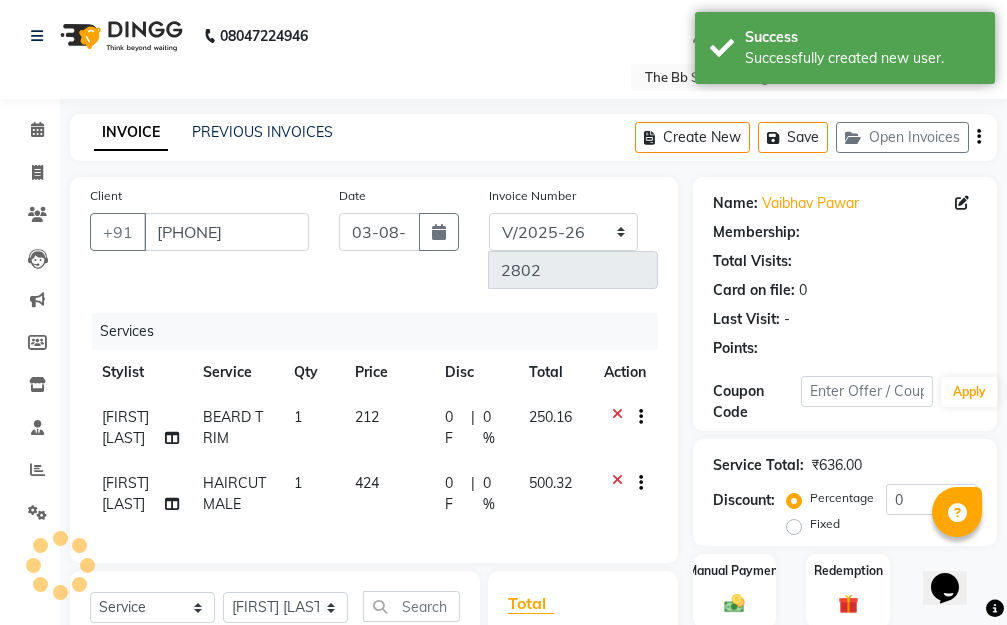 select on "1: Object" 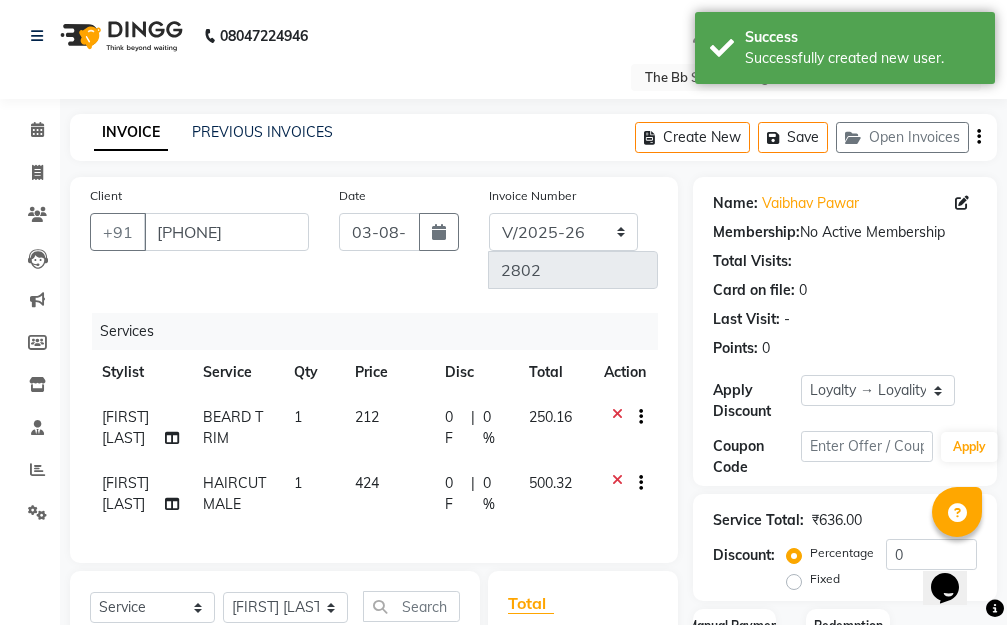 scroll, scrollTop: 200, scrollLeft: 0, axis: vertical 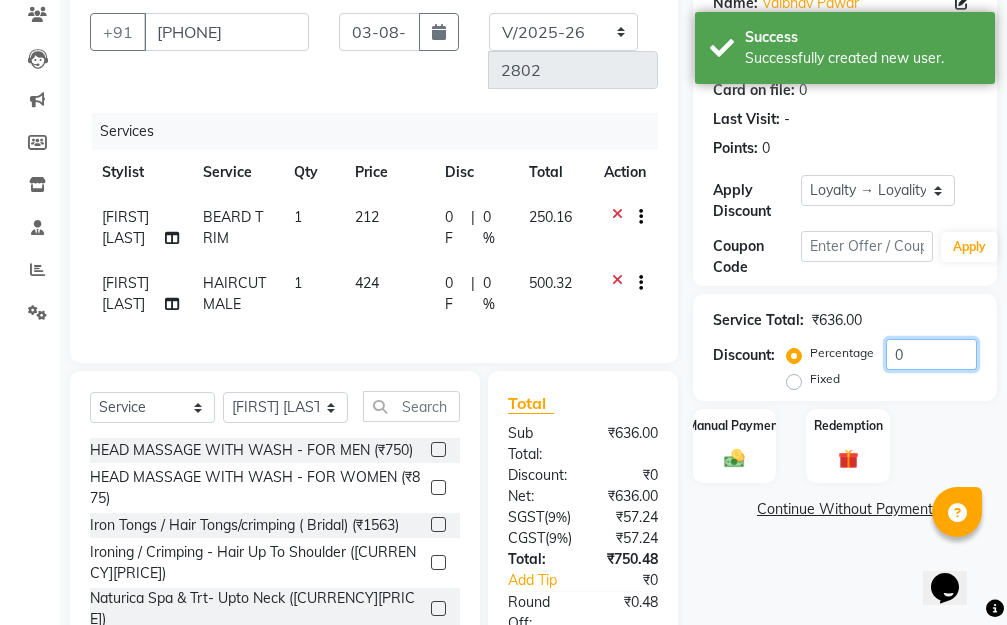 click on "0" 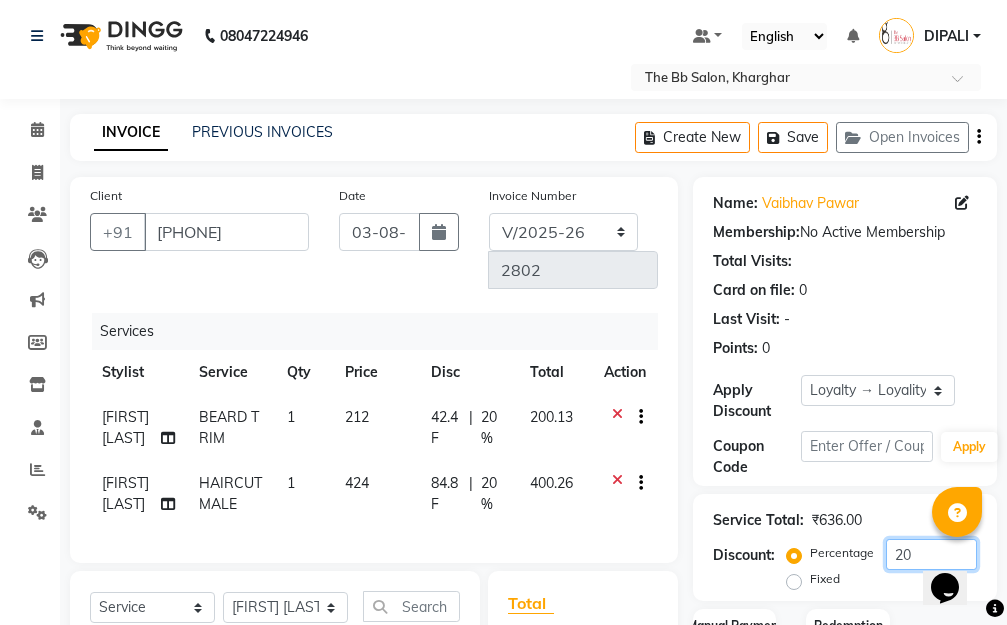 scroll, scrollTop: 100, scrollLeft: 0, axis: vertical 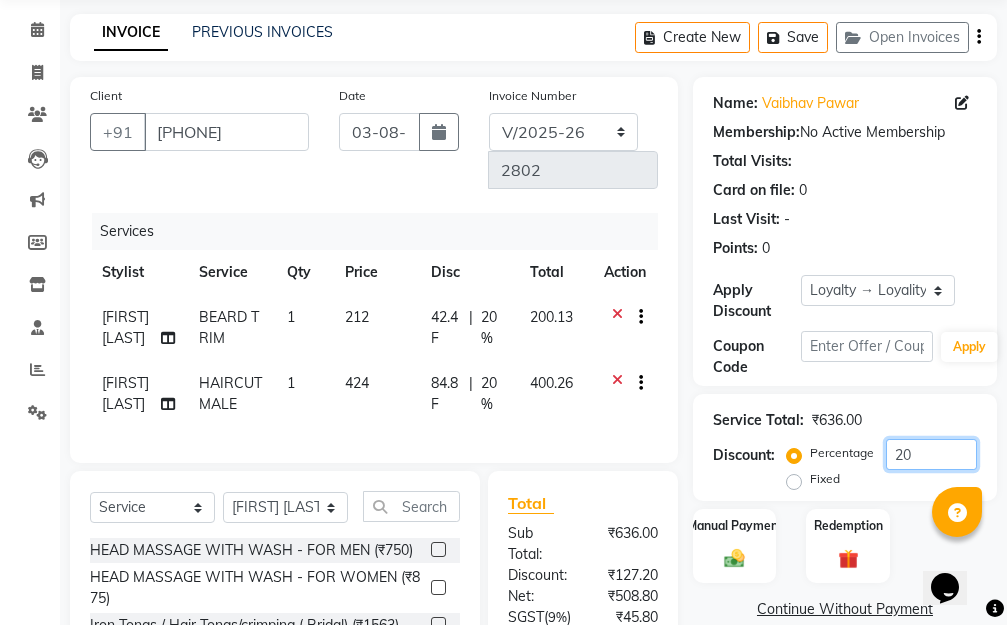 type on "20" 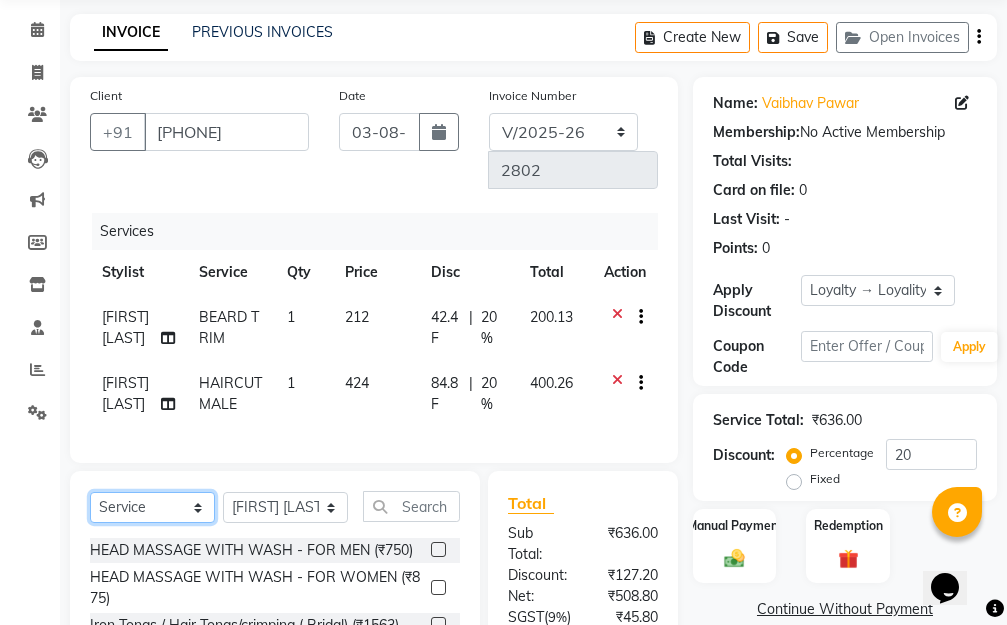 click on "Select  Service  Product  Membership  Package Voucher Prepaid Gift Card" 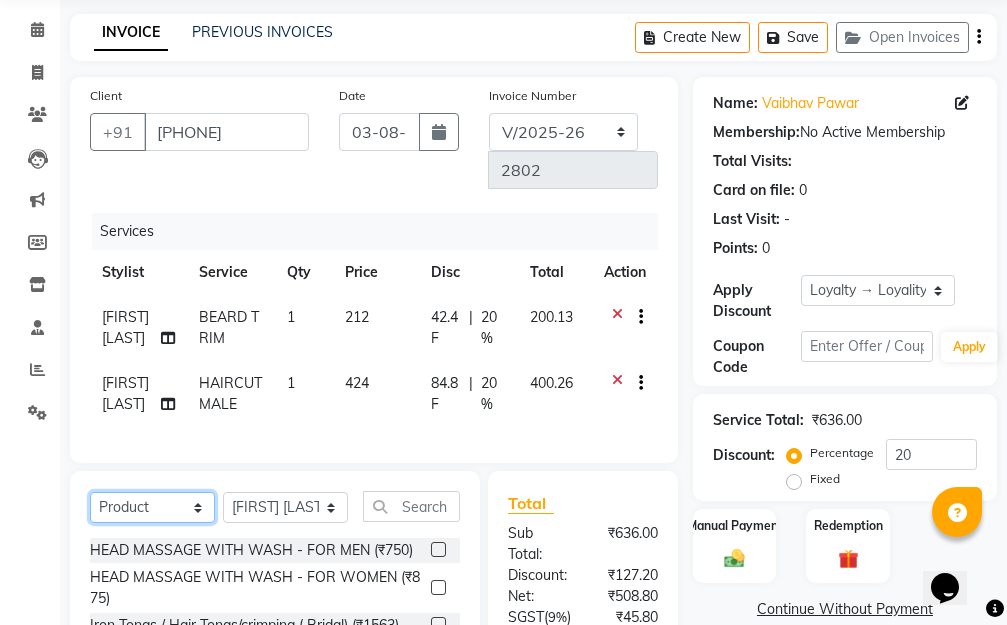 click on "Select  Service  Product  Membership  Package Voucher Prepaid Gift Card" 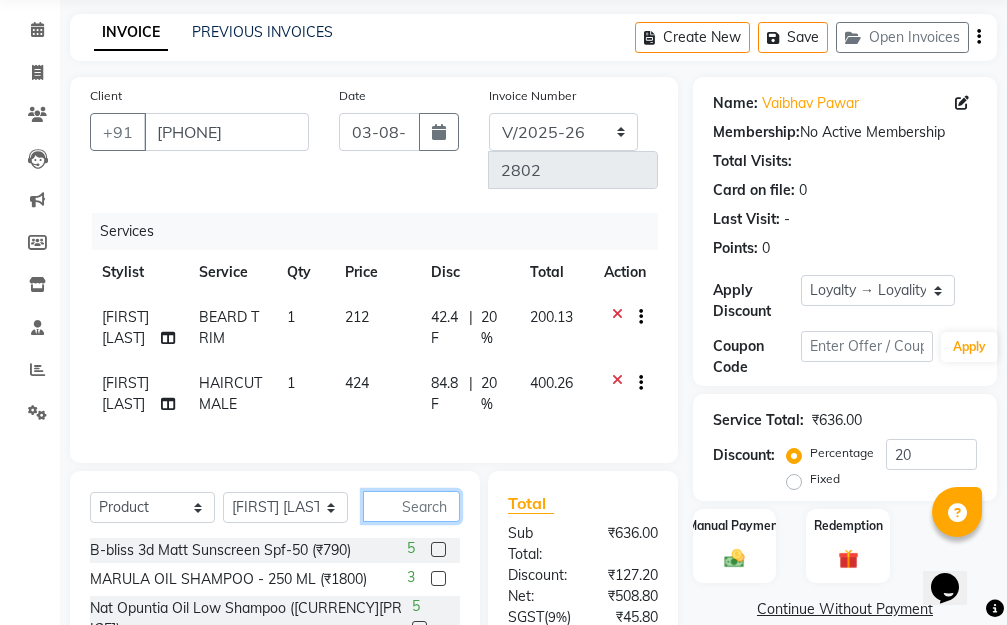 click 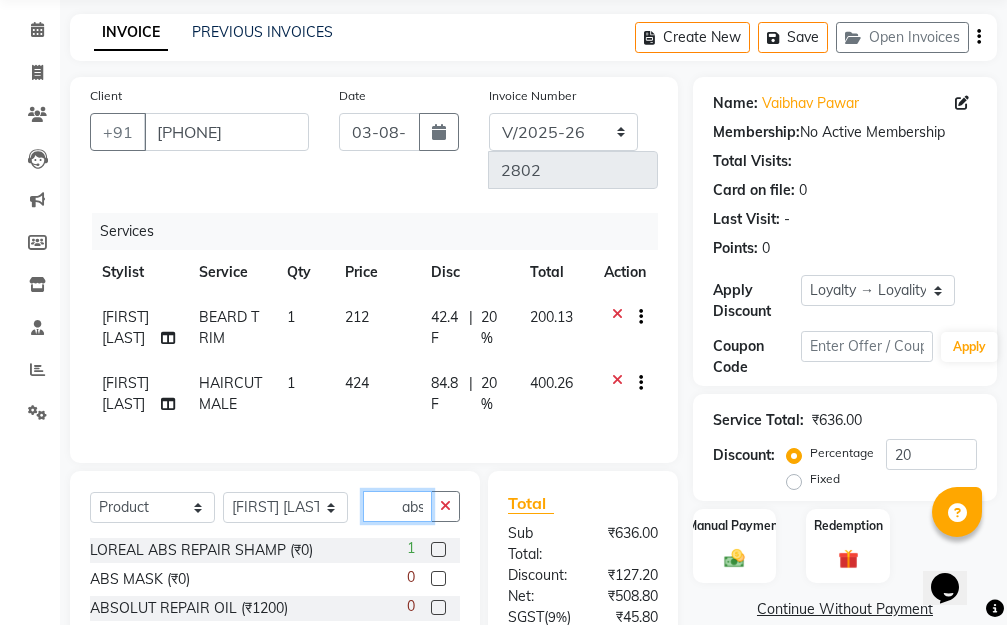 scroll, scrollTop: 0, scrollLeft: 1, axis: horizontal 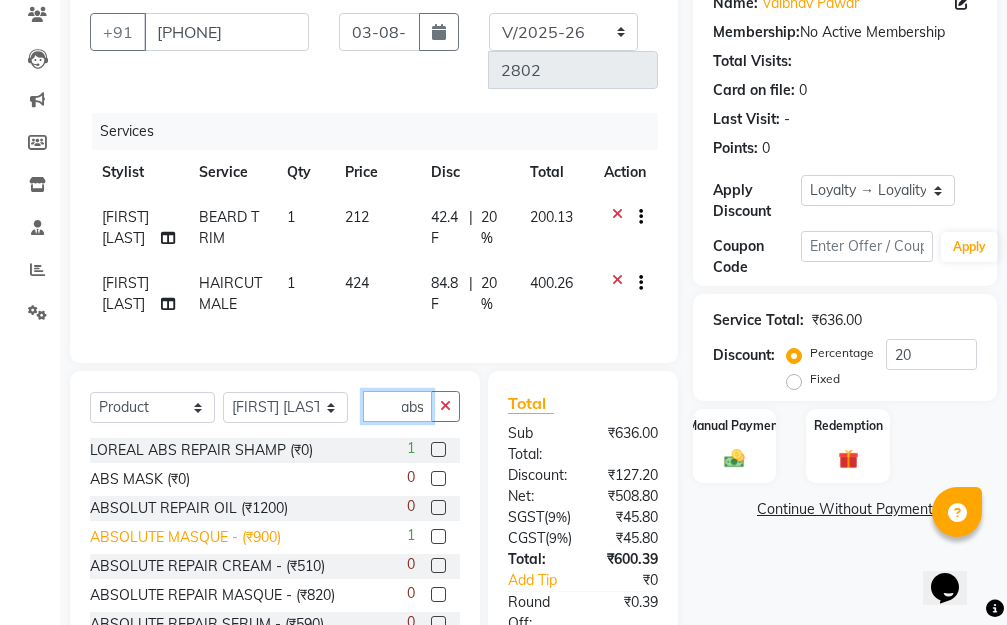 type on "abs" 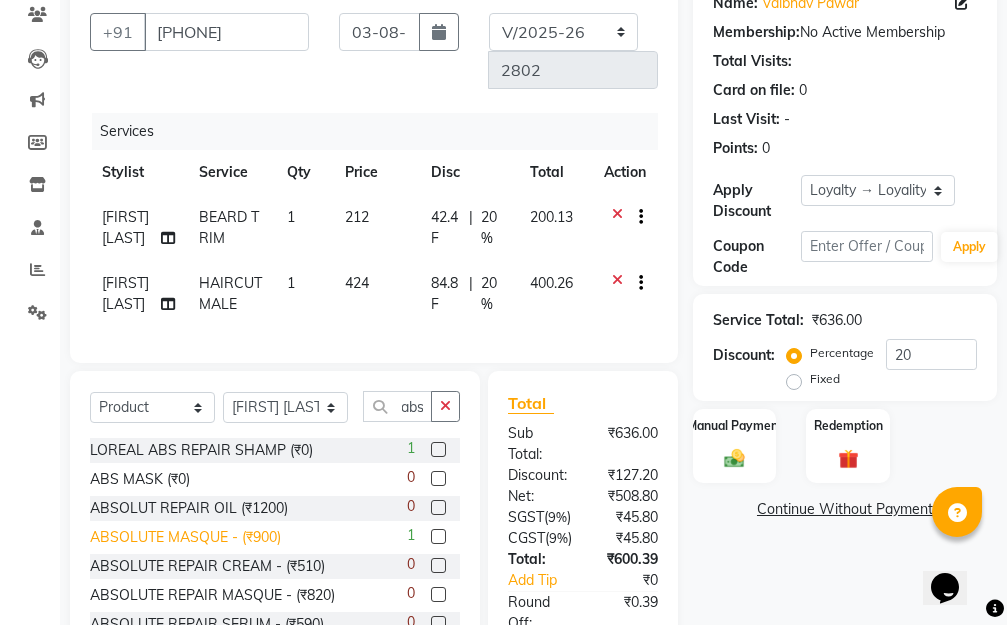 scroll, scrollTop: 0, scrollLeft: 0, axis: both 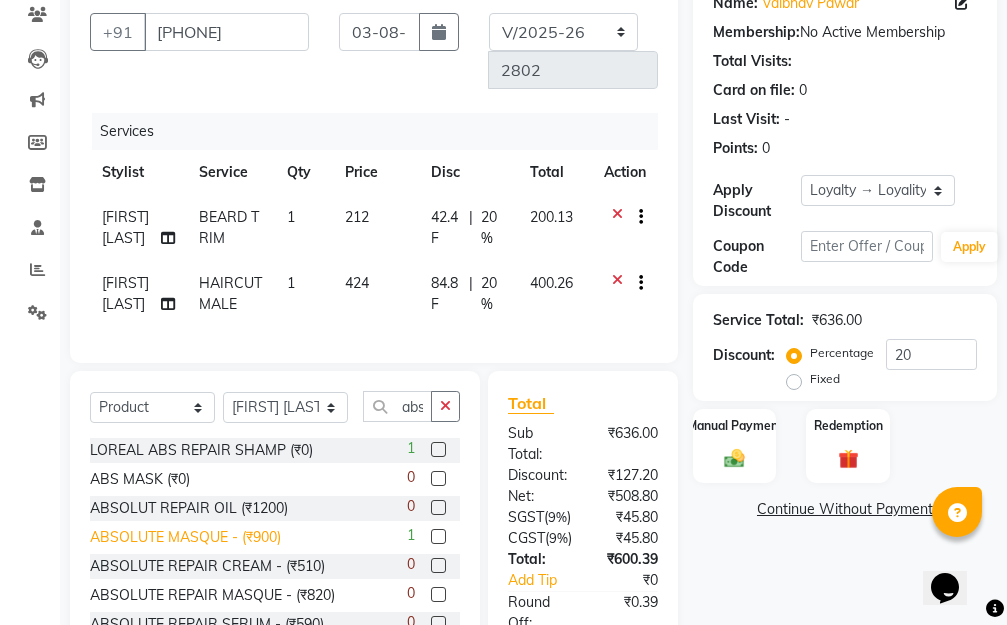 click on "ABSOLUTE MASQUE - (₹900)" 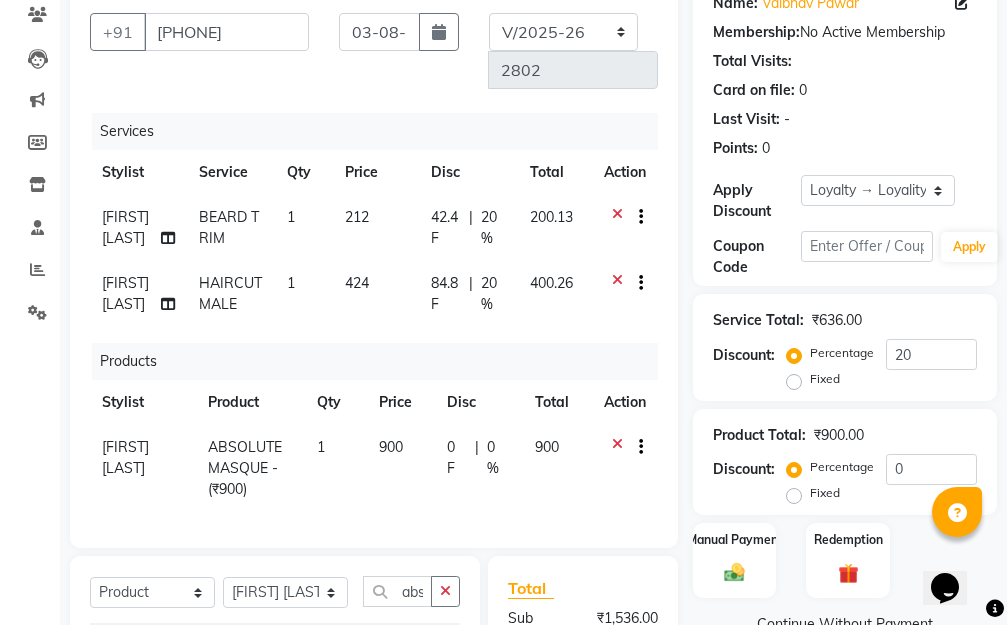 checkbox on "false" 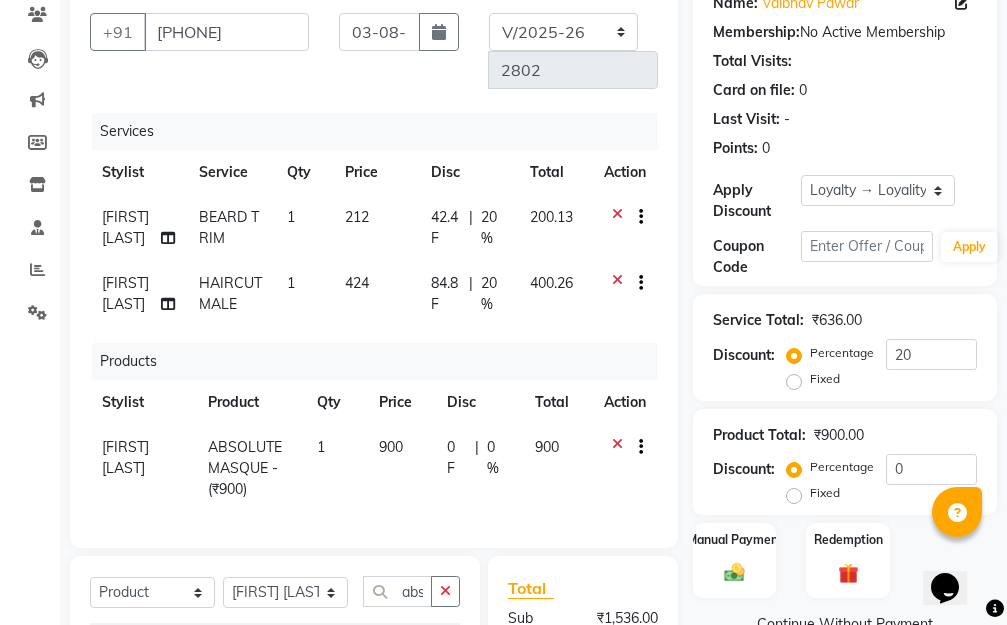 click on "900" 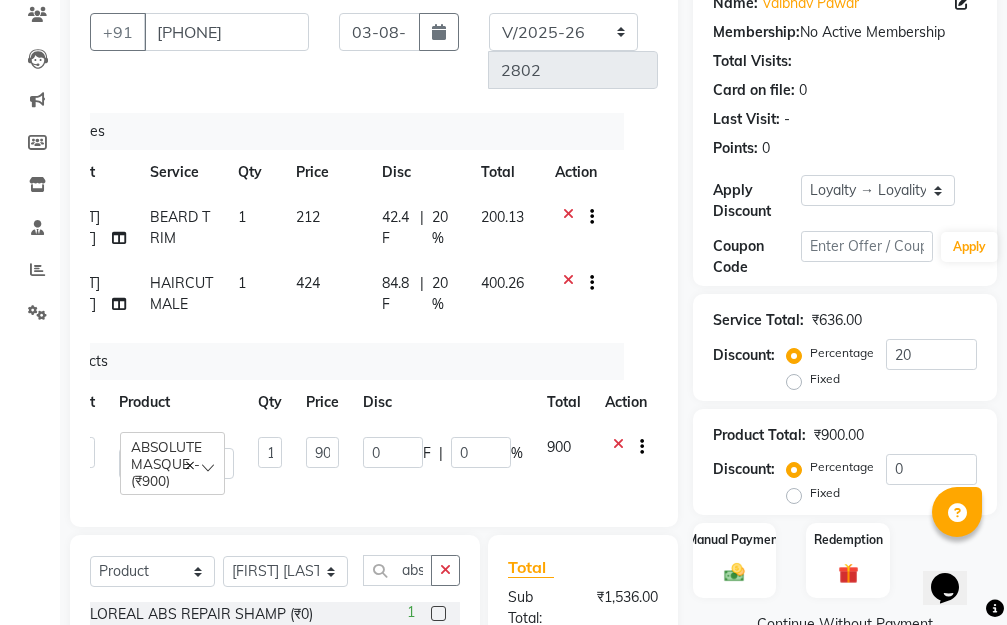 scroll, scrollTop: 0, scrollLeft: 50, axis: horizontal 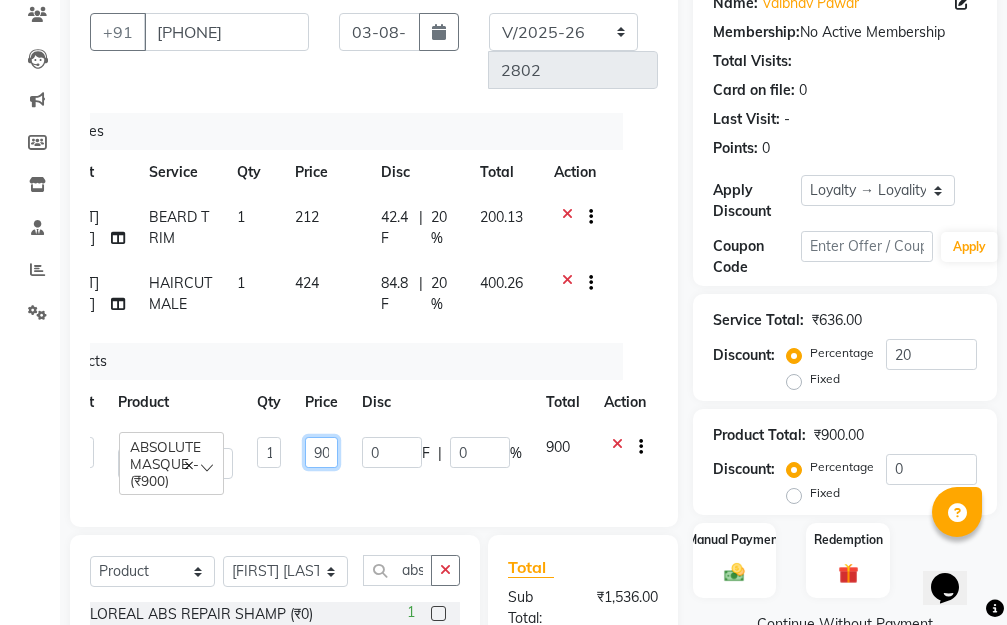 click on "900" 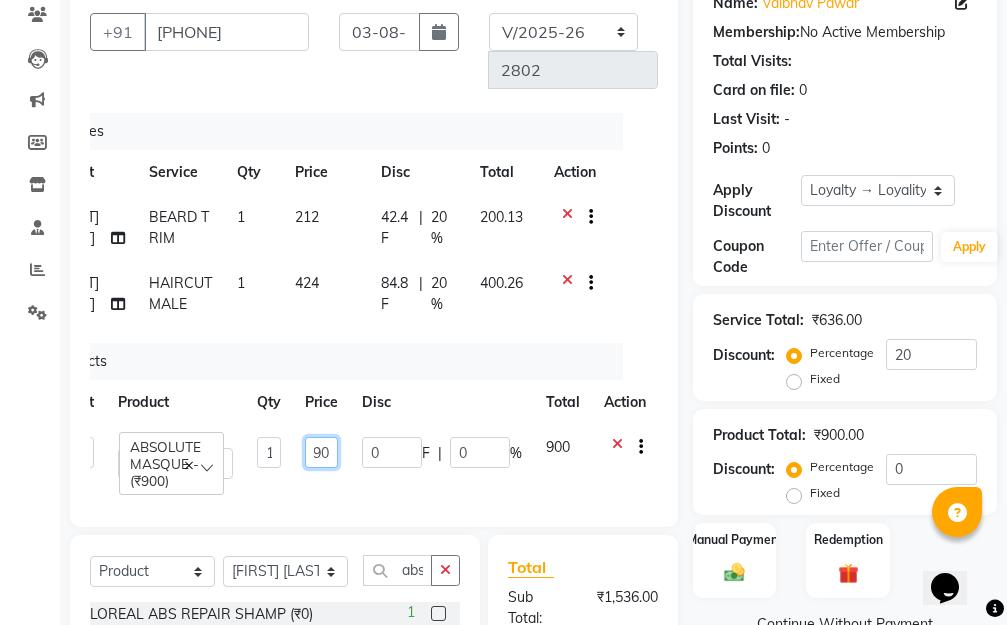 scroll, scrollTop: 0, scrollLeft: 1, axis: horizontal 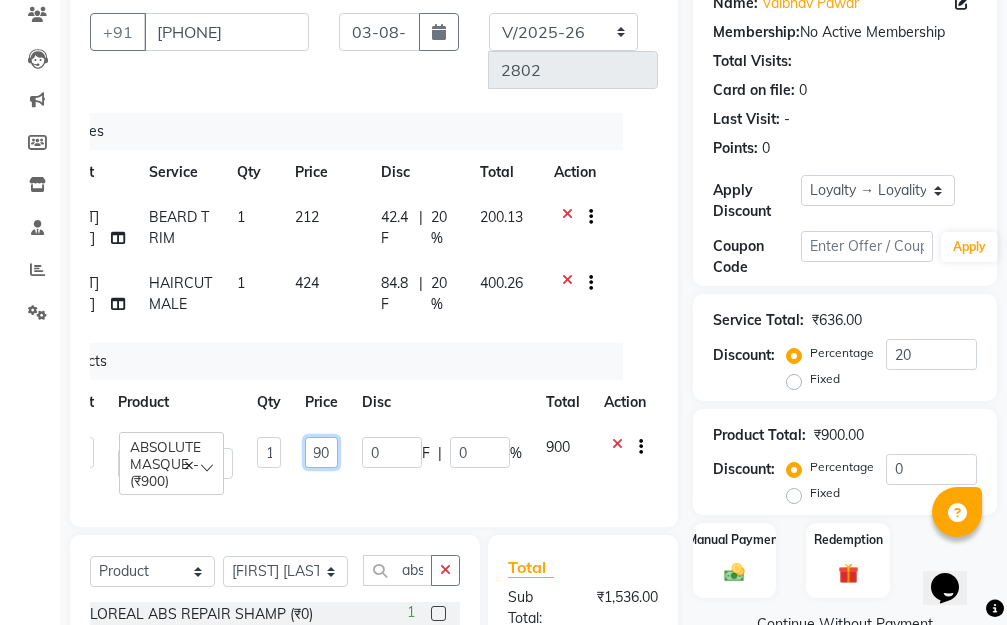 type on "9" 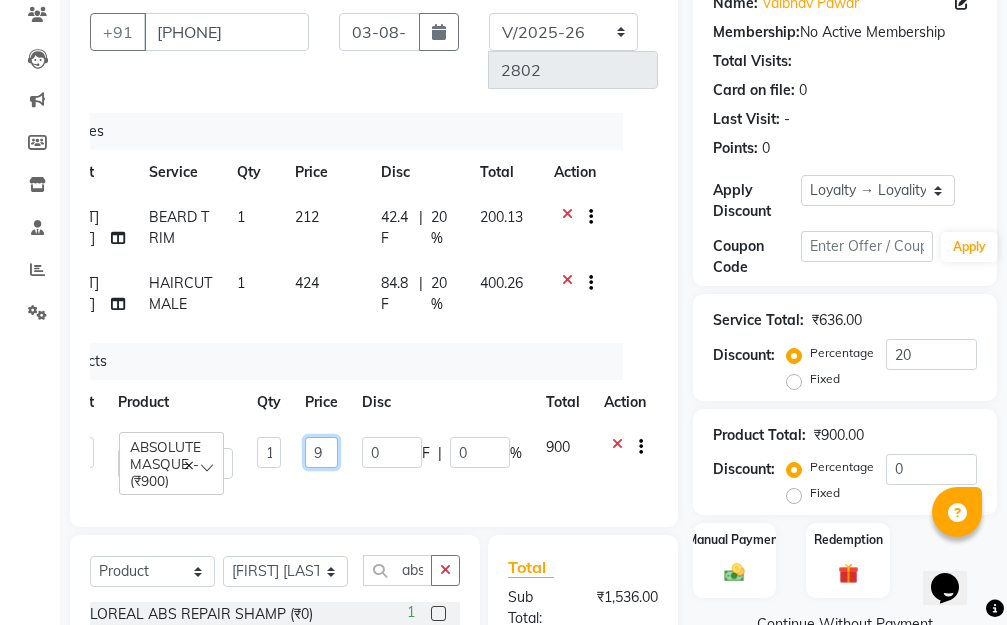 scroll, scrollTop: 0, scrollLeft: 0, axis: both 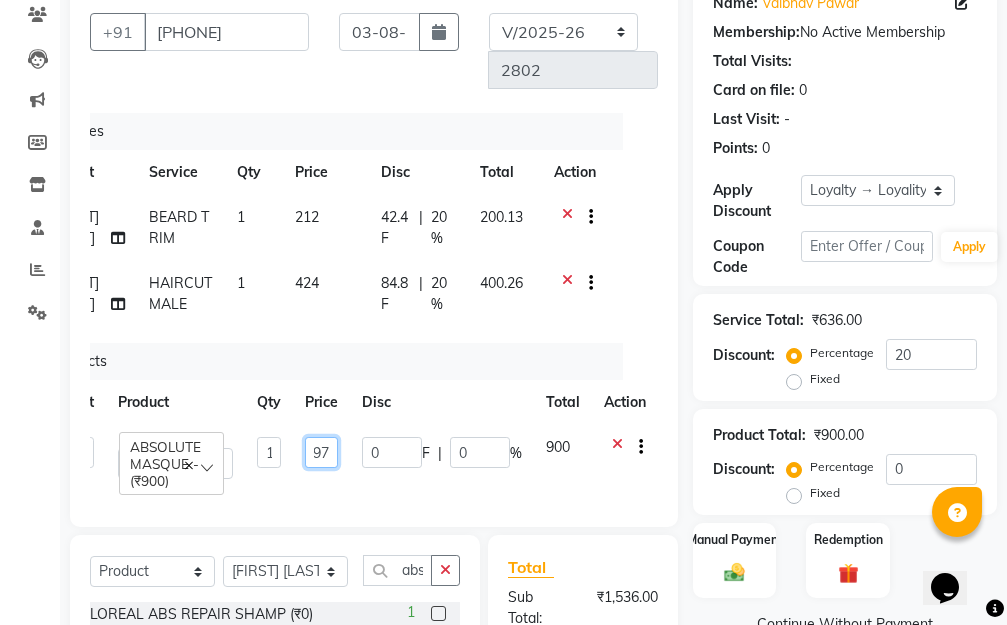 type on "975" 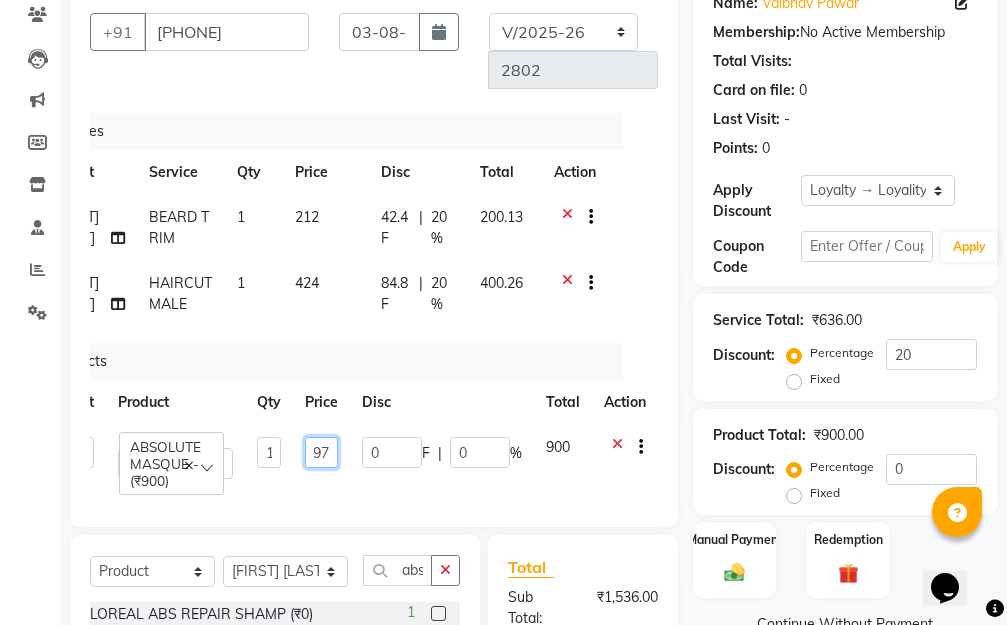 scroll, scrollTop: 0, scrollLeft: 9, axis: horizontal 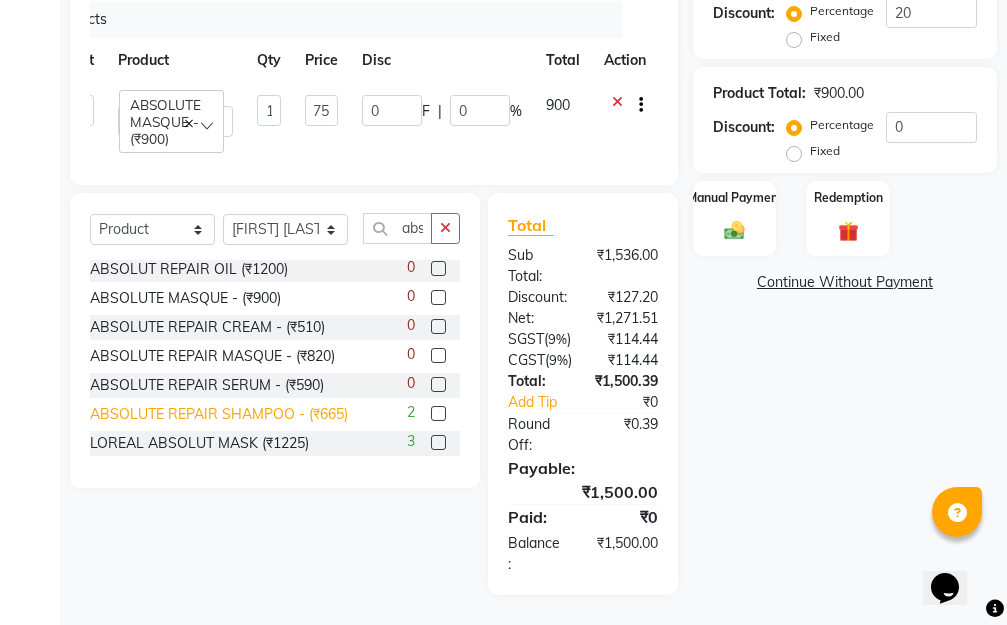 click on "LOREAL ABS REPAIR SHAMP (₹0)  1 ABS MASK (₹0)  0 ABSOLUT REPAIR OIL (₹1200)  0 ABSOLUTE MASQUE - (₹900)  0 ABSOLUTE REPAIR CREAM - (₹510)  0 ABSOLUTE REPAIR MASQUE - (₹820)  0 ABSOLUTE REPAIR SERUM - (₹590)  0 ABSOLUTE REPAIR SHAMPOO - (₹665)  2 LOREAL ABSOLUT MASK (₹1225)  3" 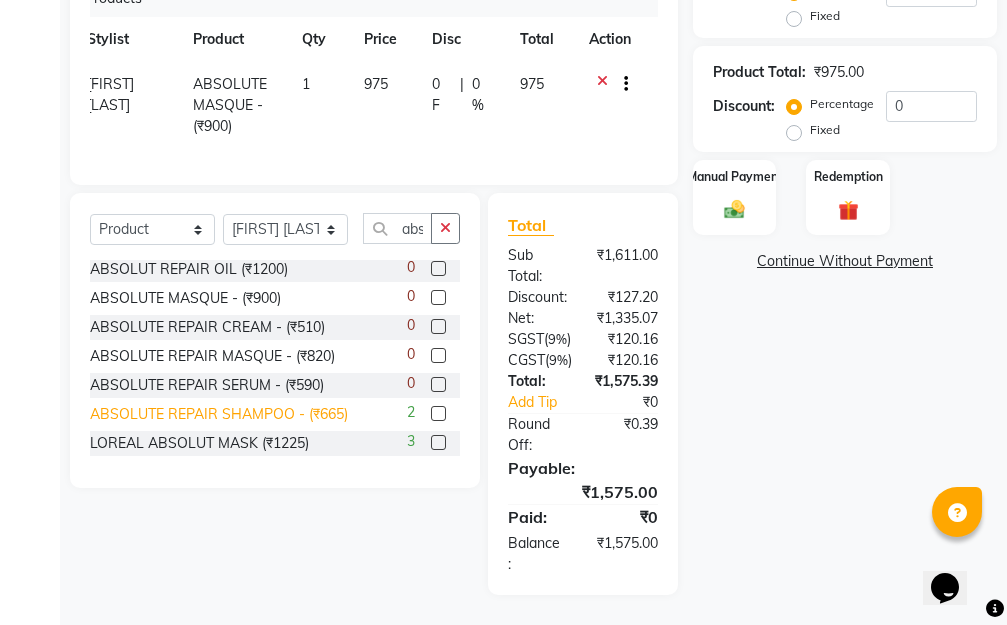 scroll, scrollTop: 0, scrollLeft: 15, axis: horizontal 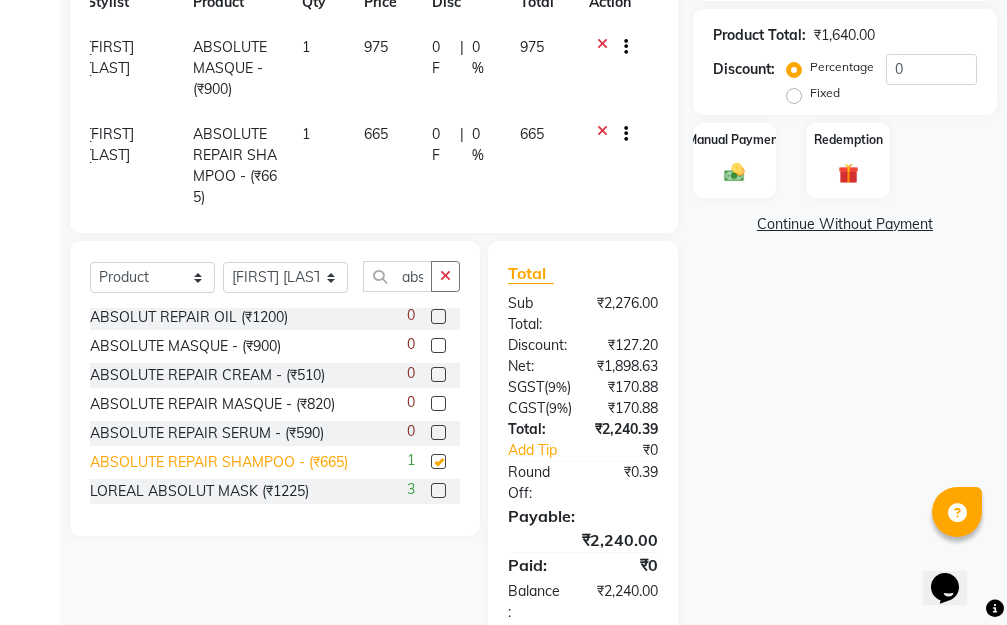 checkbox on "false" 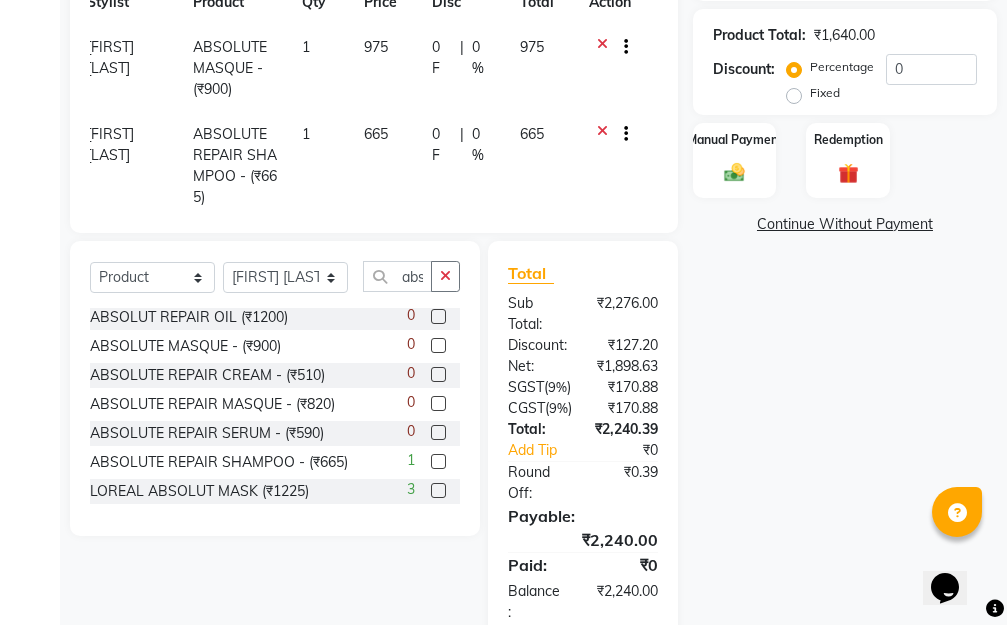 click on "665" 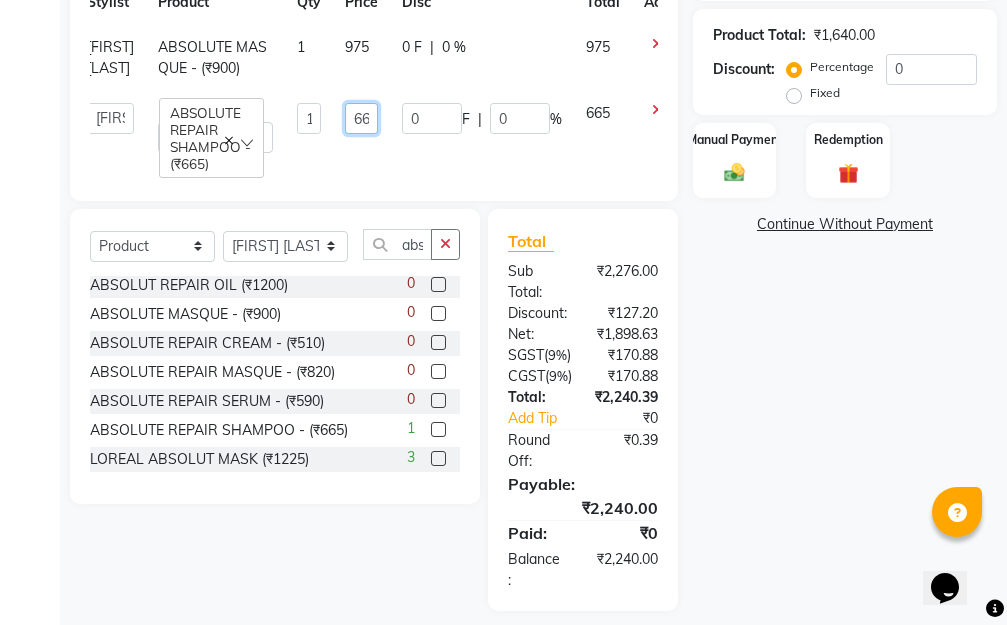 click on "665" 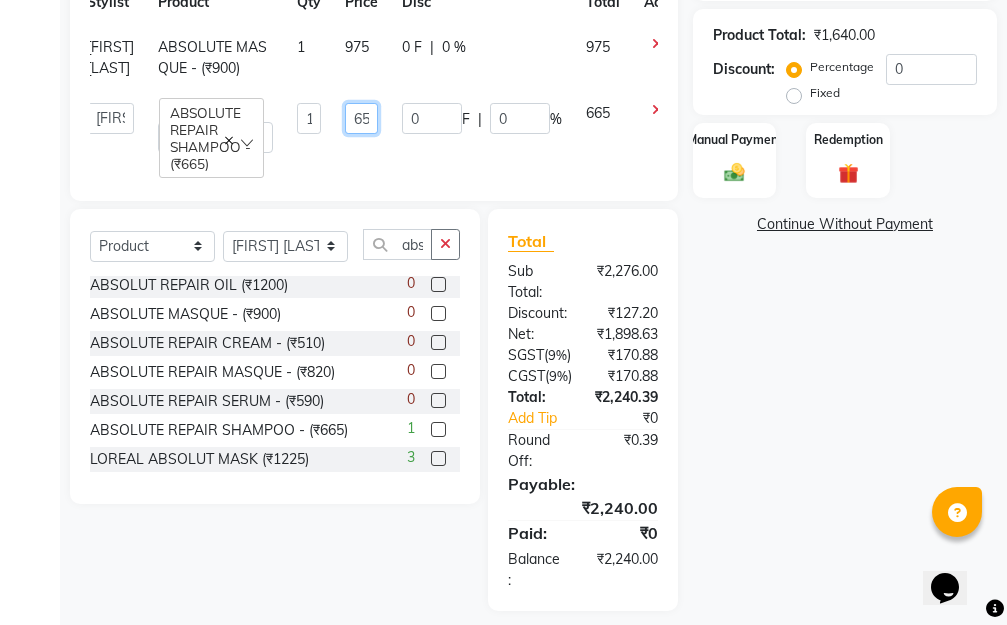 scroll, scrollTop: 0, scrollLeft: 1, axis: horizontal 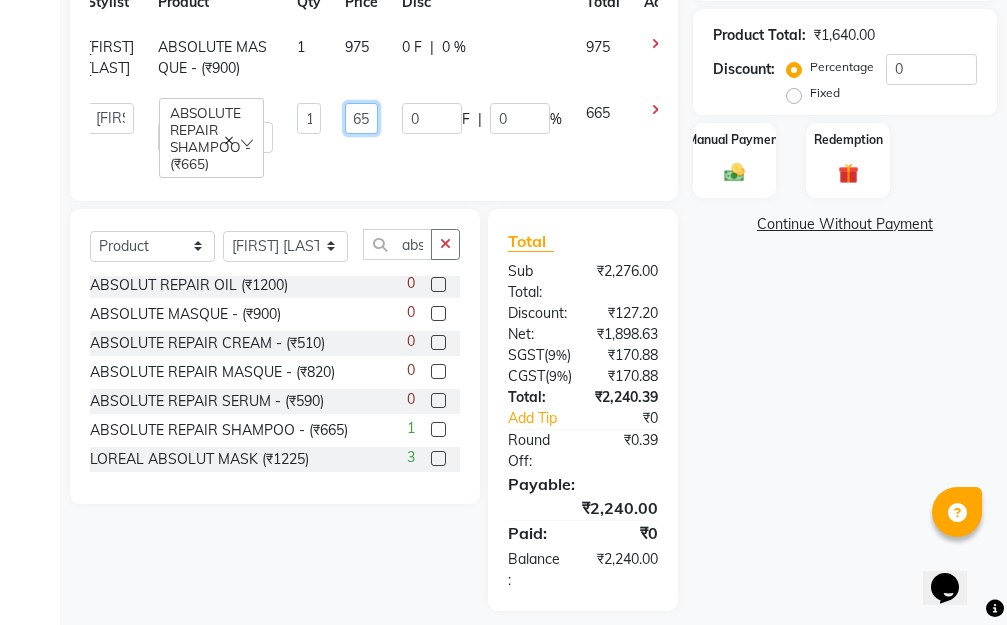 type on "6" 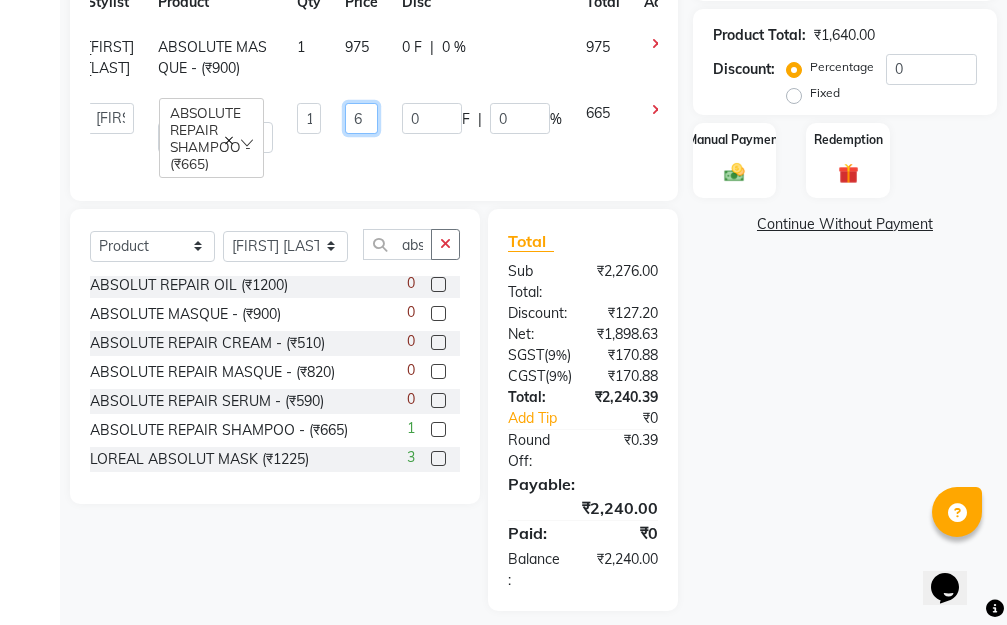 scroll, scrollTop: 0, scrollLeft: 0, axis: both 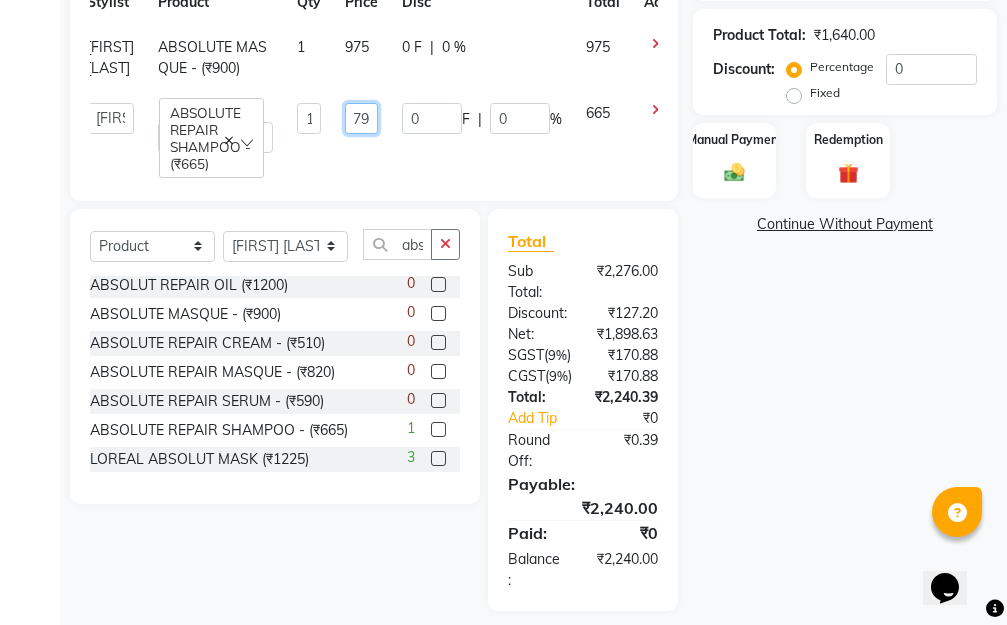 type on "790" 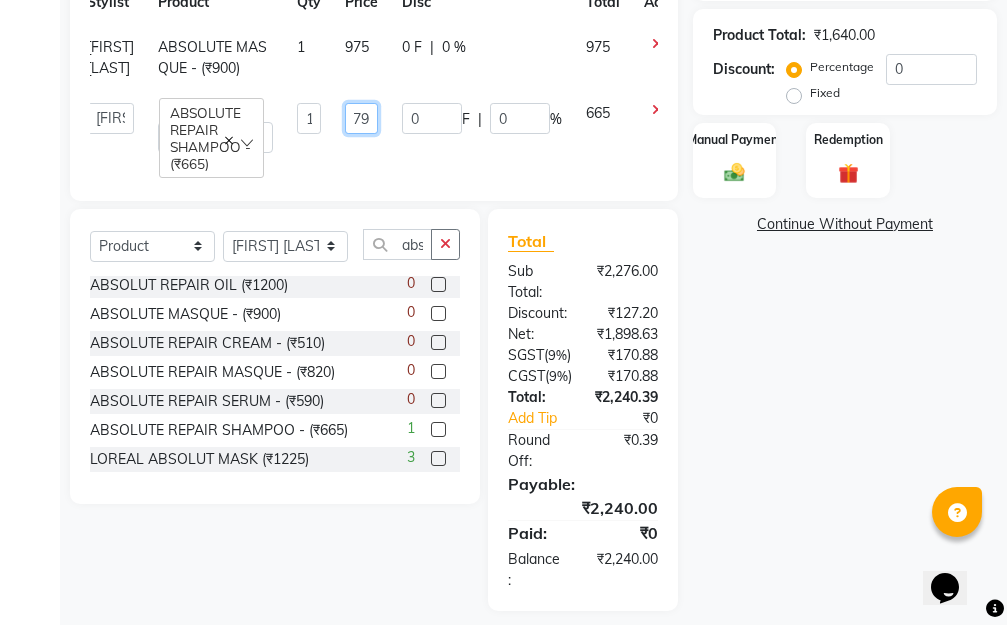 scroll, scrollTop: 0, scrollLeft: 9, axis: horizontal 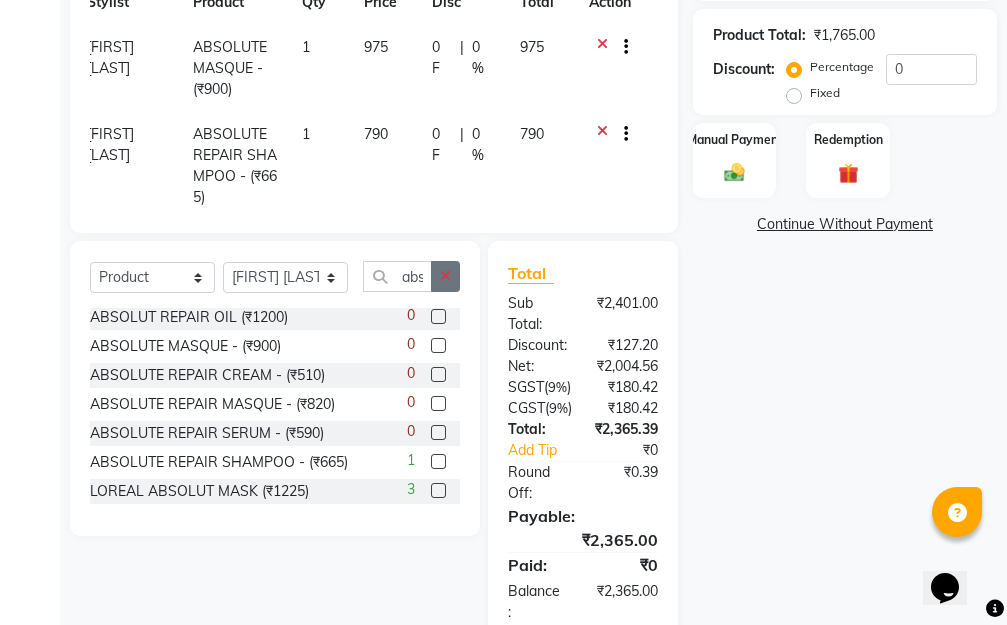 click 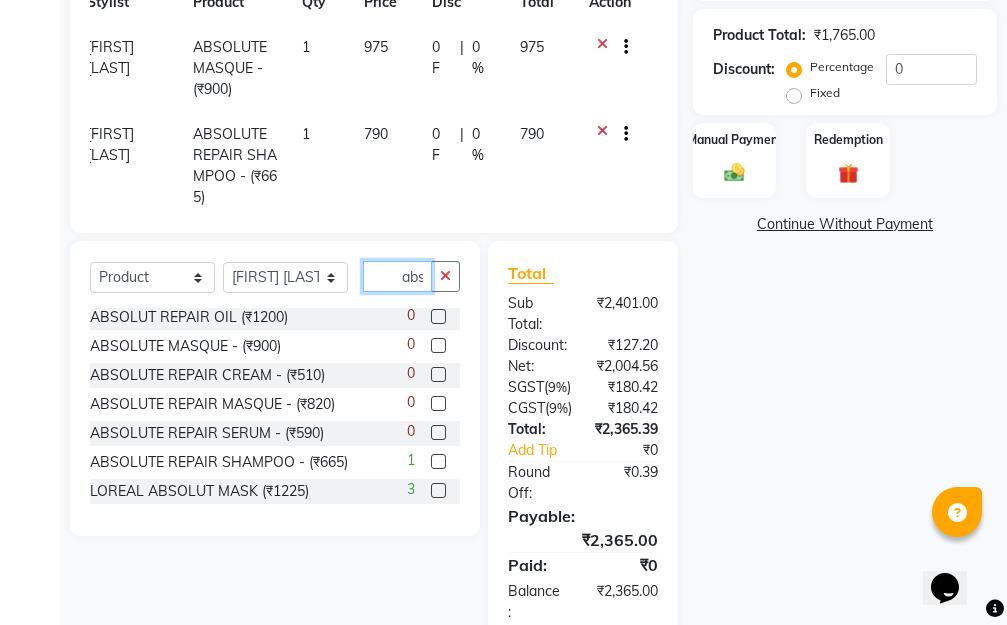 type 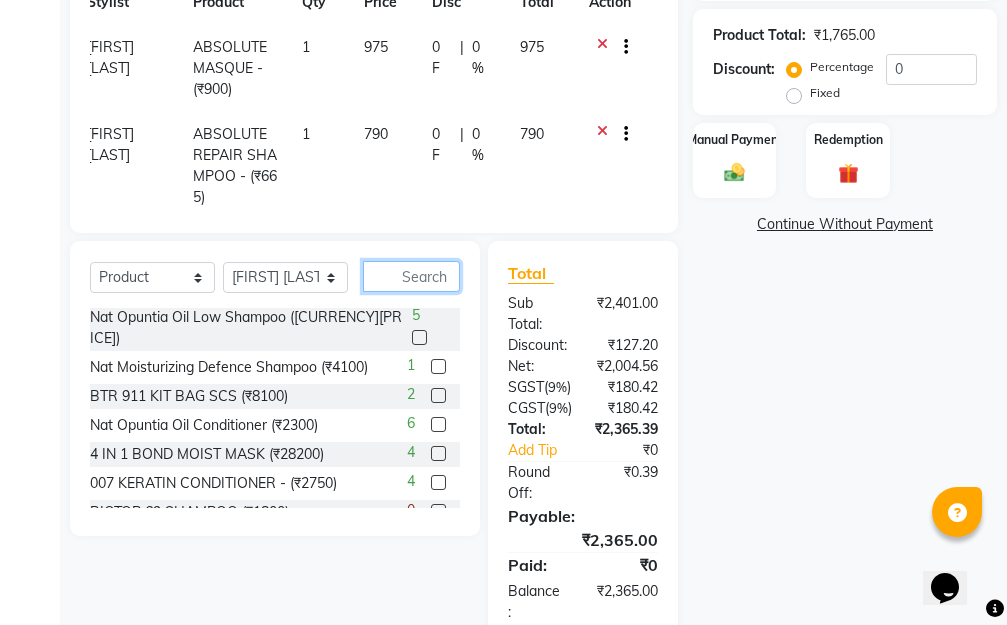 scroll, scrollTop: 923, scrollLeft: 0, axis: vertical 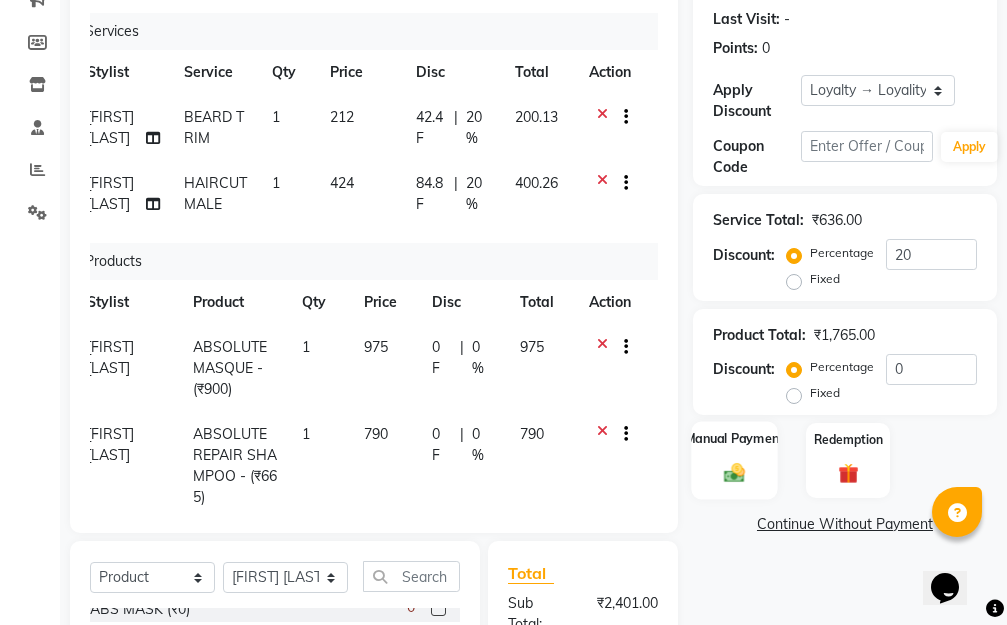 click on "Manual Payment" 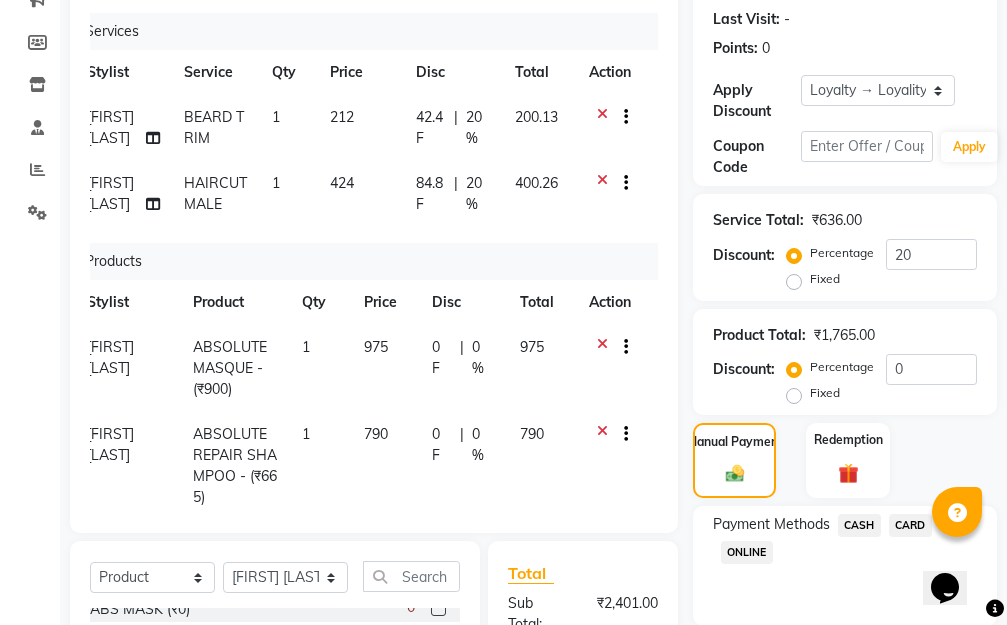 click on "CARD" 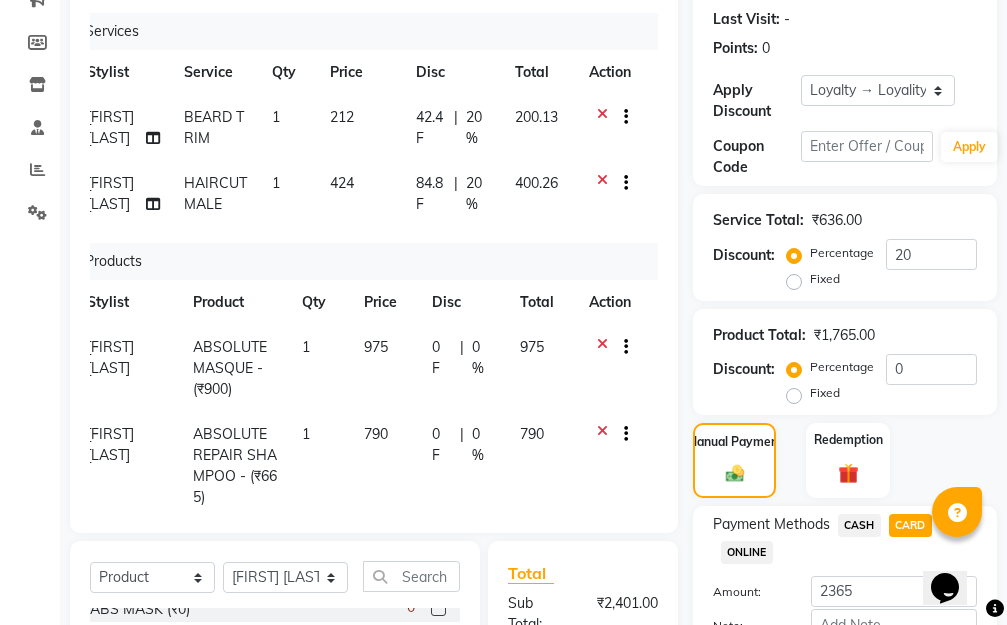 scroll, scrollTop: 500, scrollLeft: 0, axis: vertical 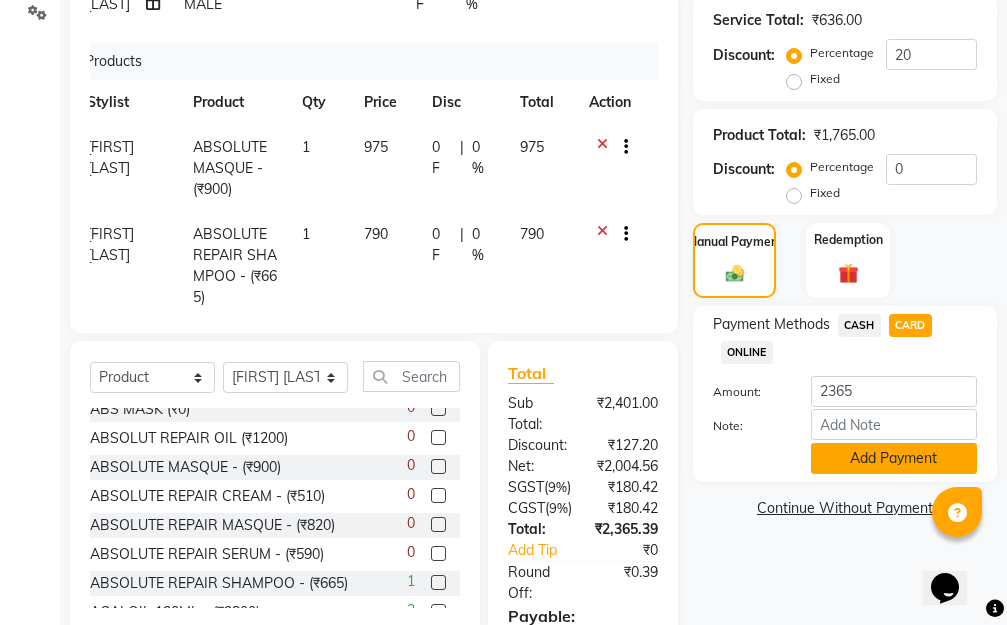 click on "Add Payment" 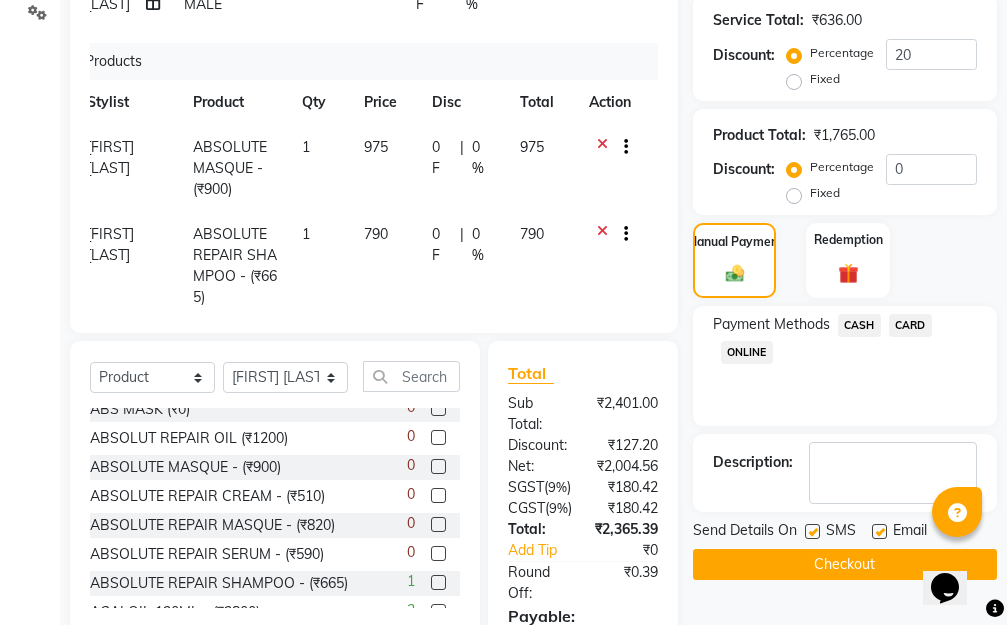 click on "Checkout" 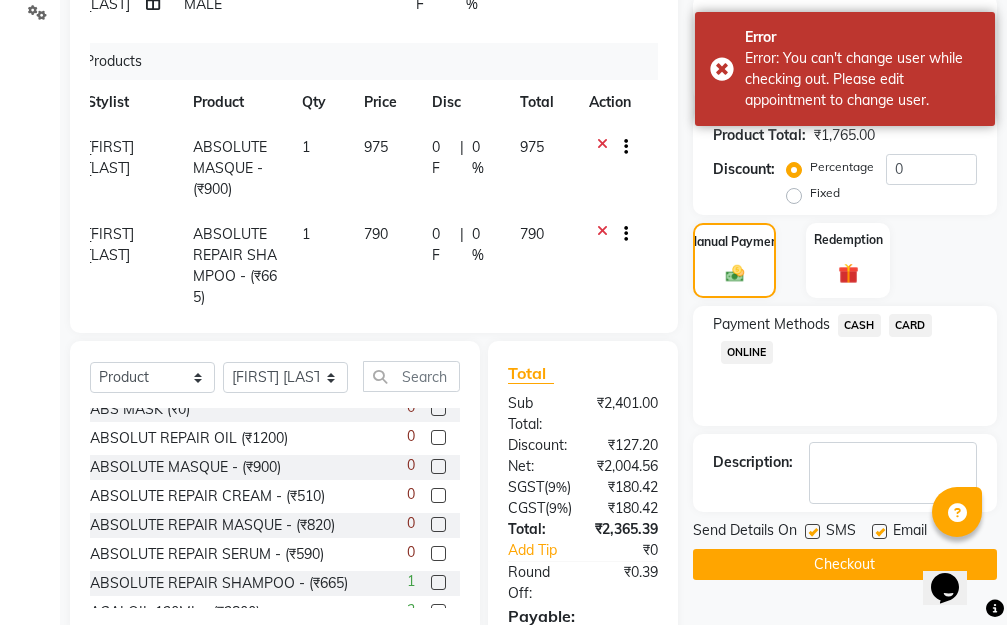 scroll, scrollTop: 100, scrollLeft: 0, axis: vertical 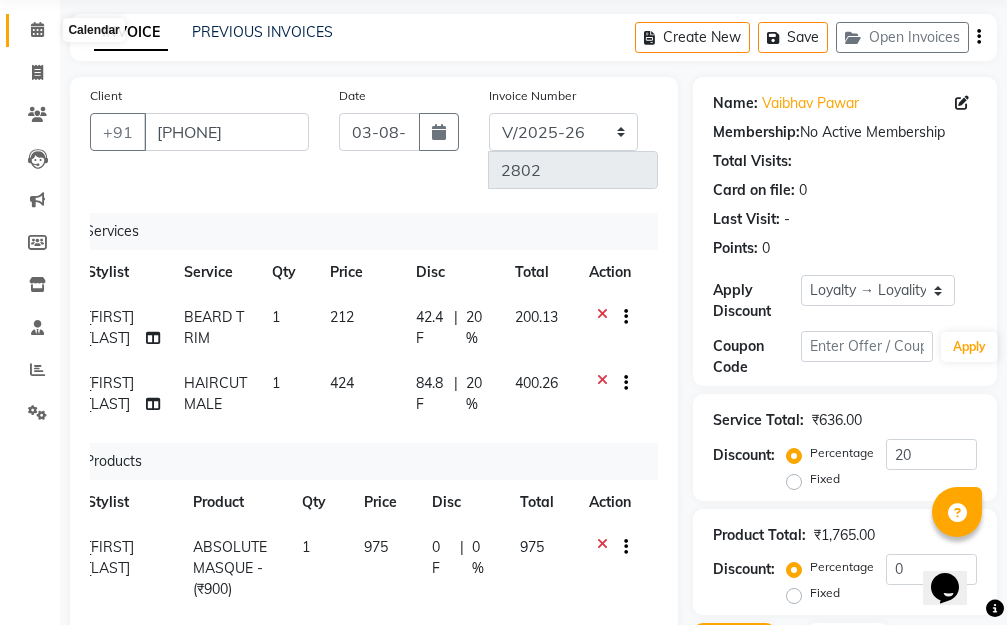 click 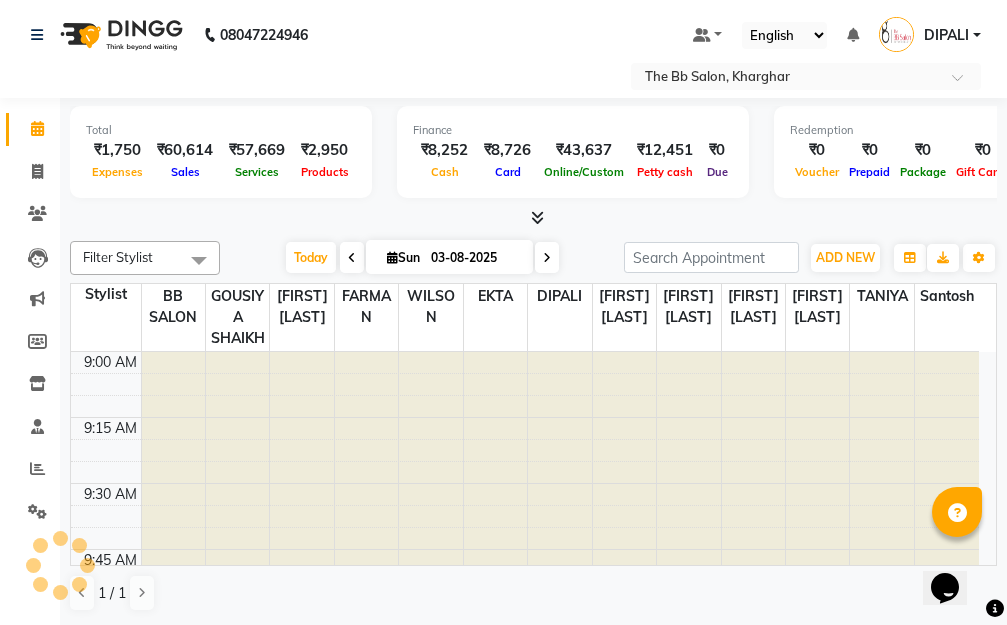 scroll, scrollTop: 0, scrollLeft: 0, axis: both 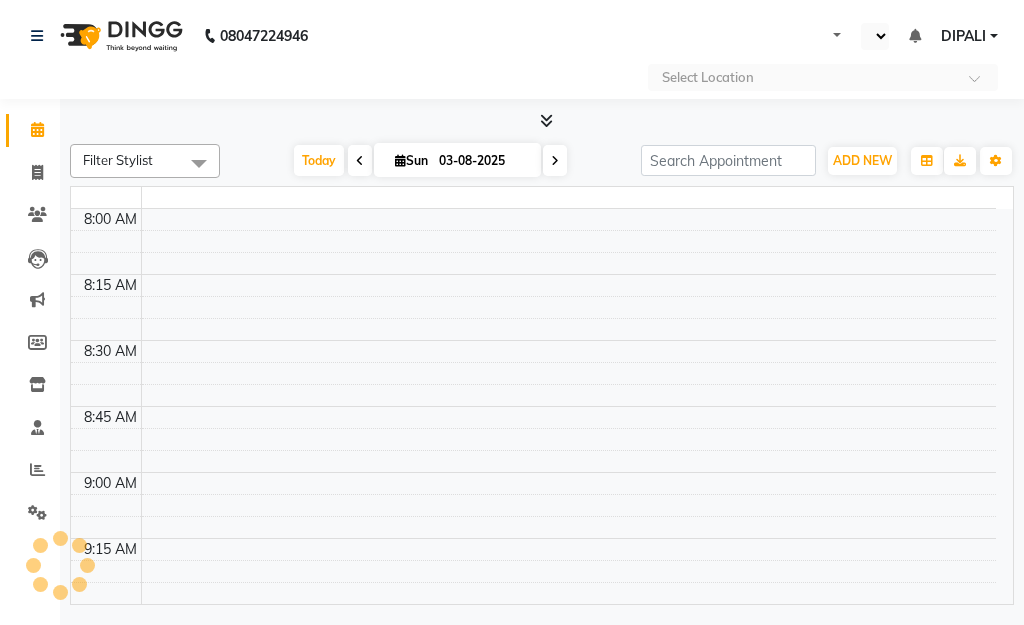 select on "en" 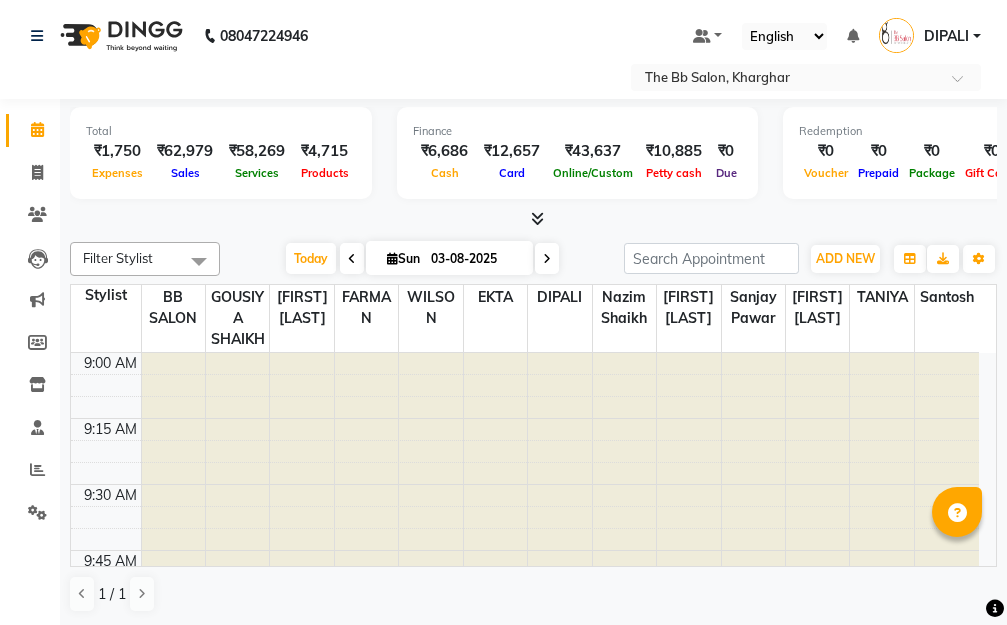 scroll, scrollTop: 0, scrollLeft: 0, axis: both 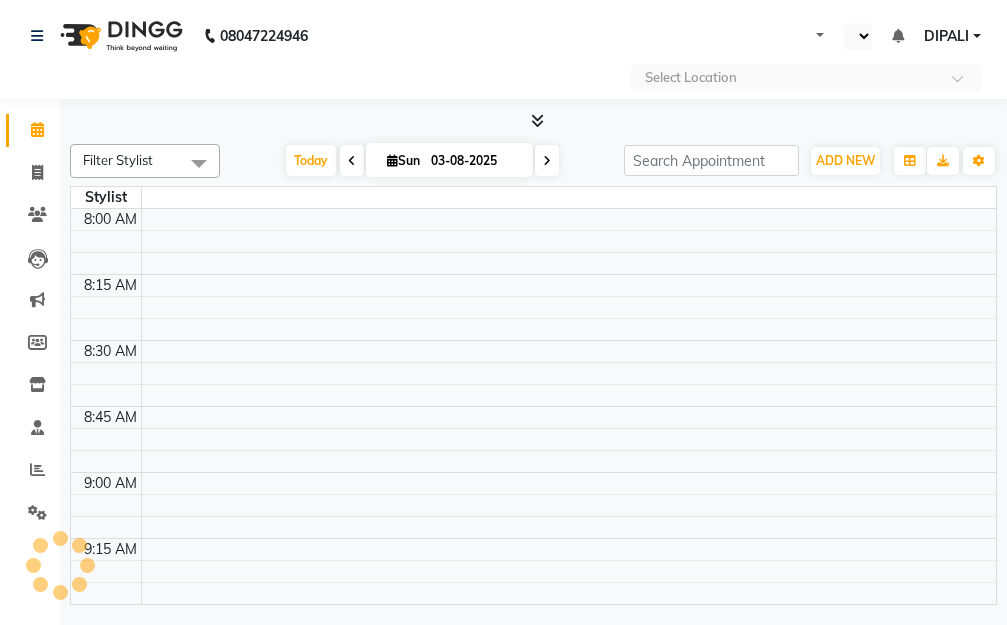 select on "en" 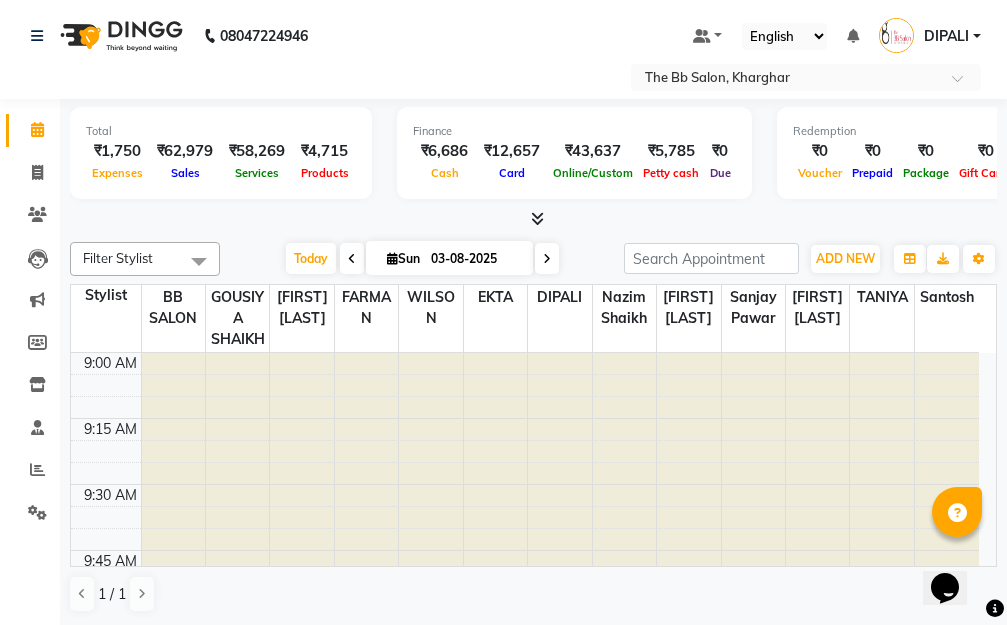scroll, scrollTop: 0, scrollLeft: 0, axis: both 